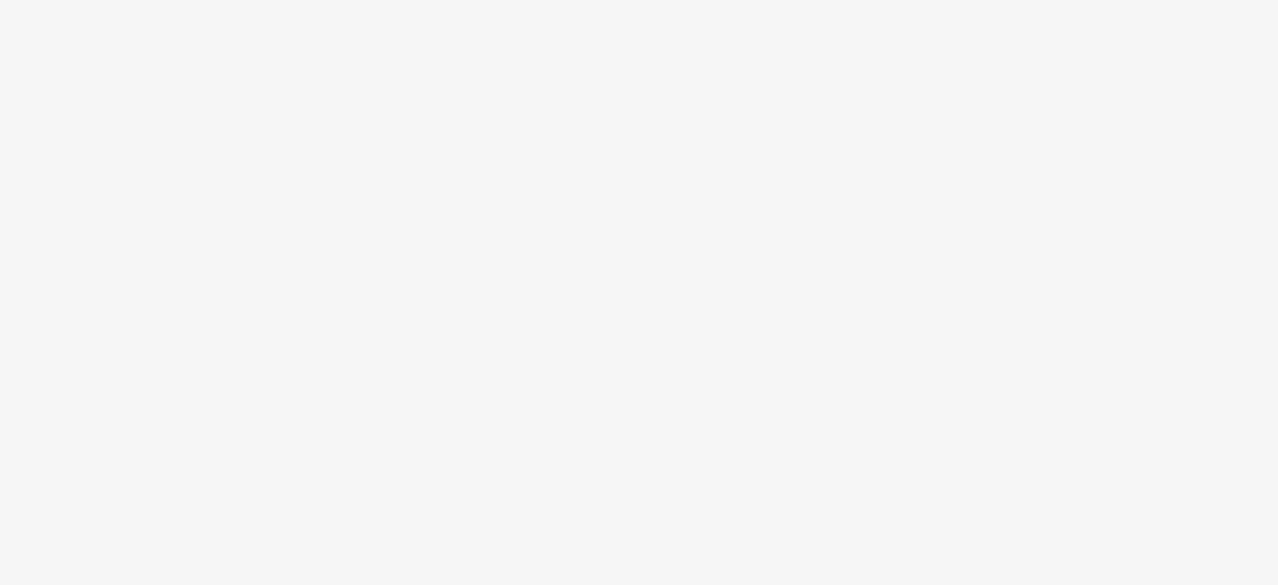 scroll, scrollTop: 0, scrollLeft: 0, axis: both 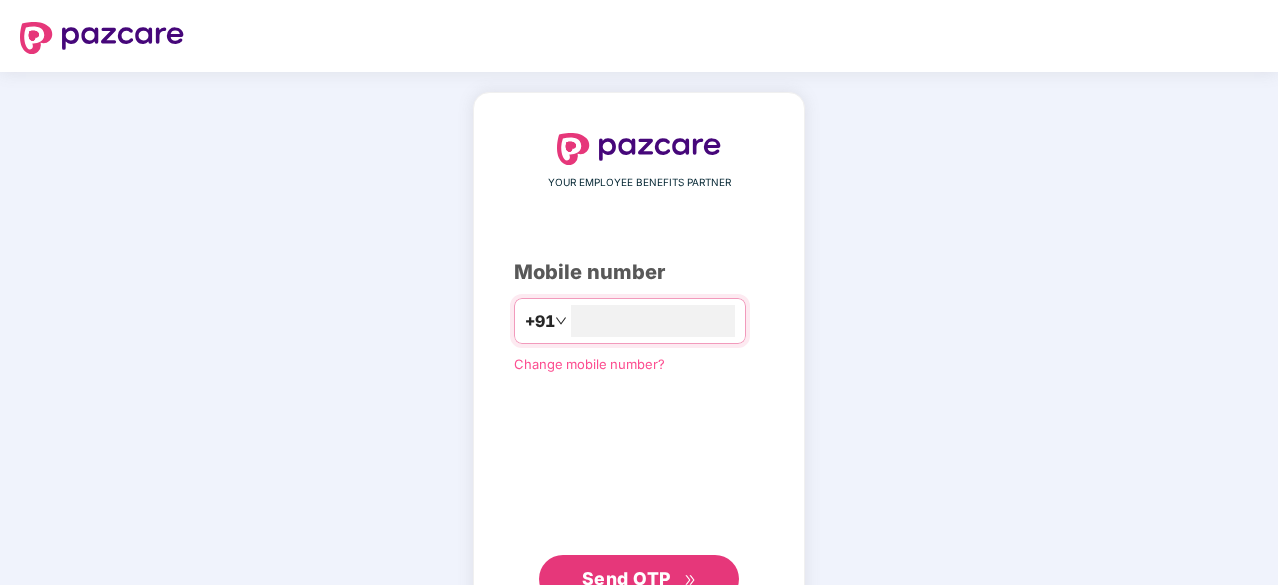 type on "**********" 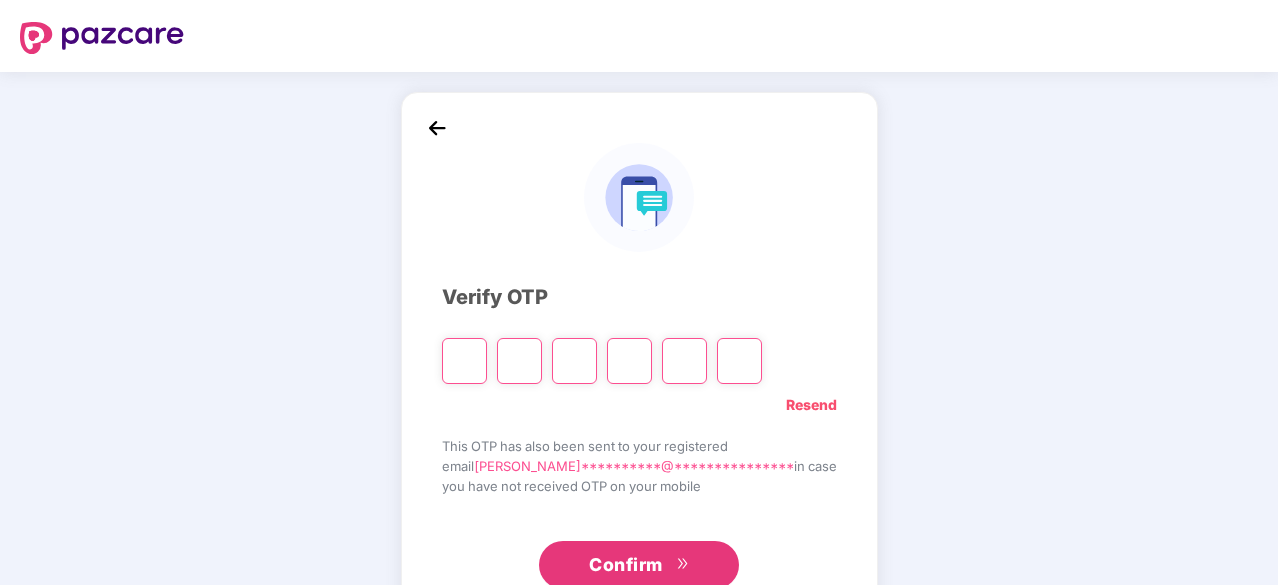 type on "*" 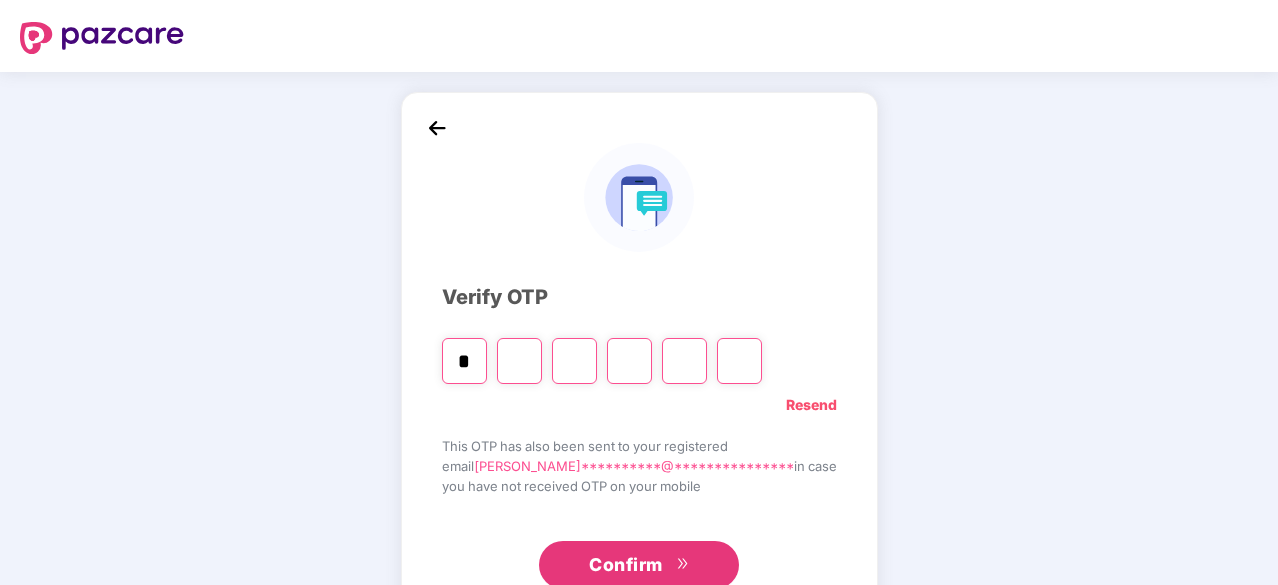 type on "*" 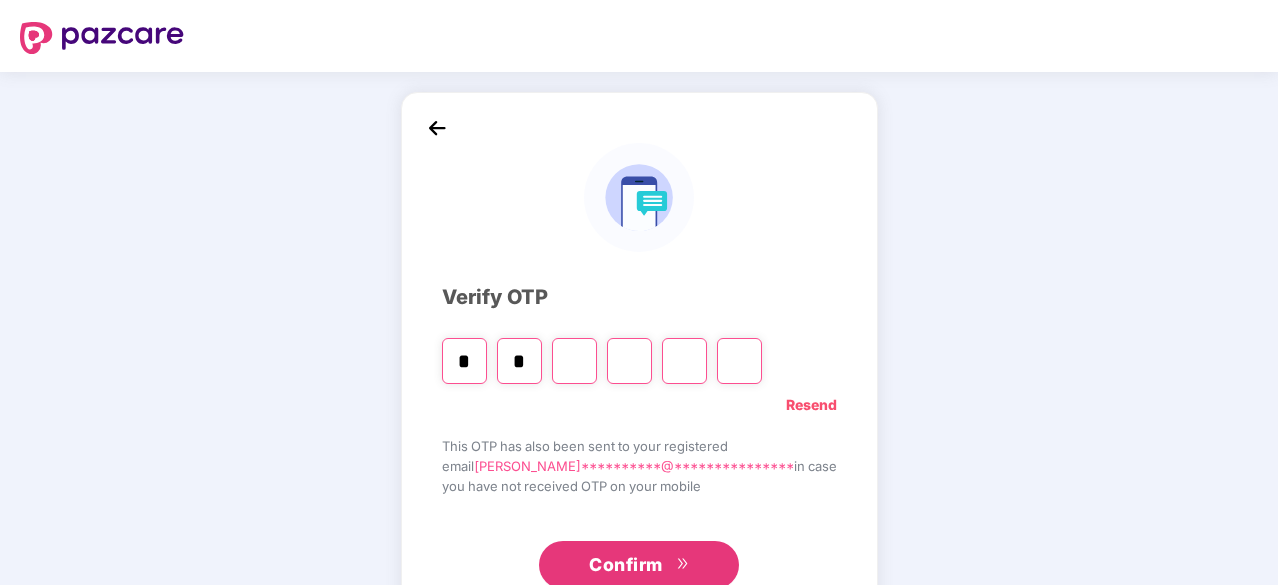 type on "*" 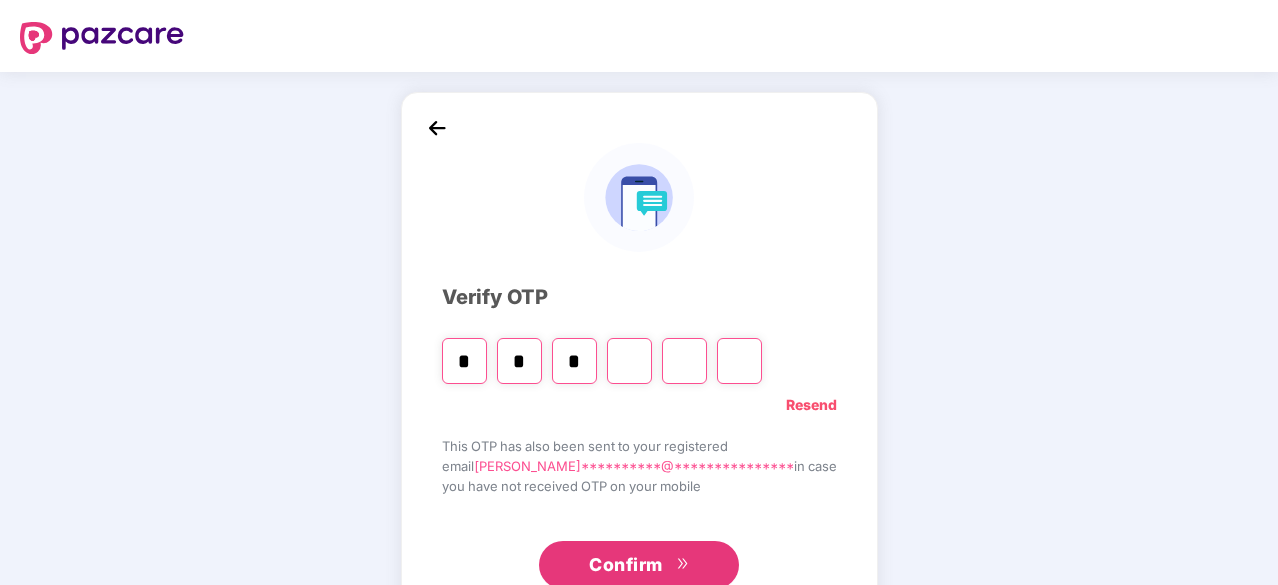 type on "*" 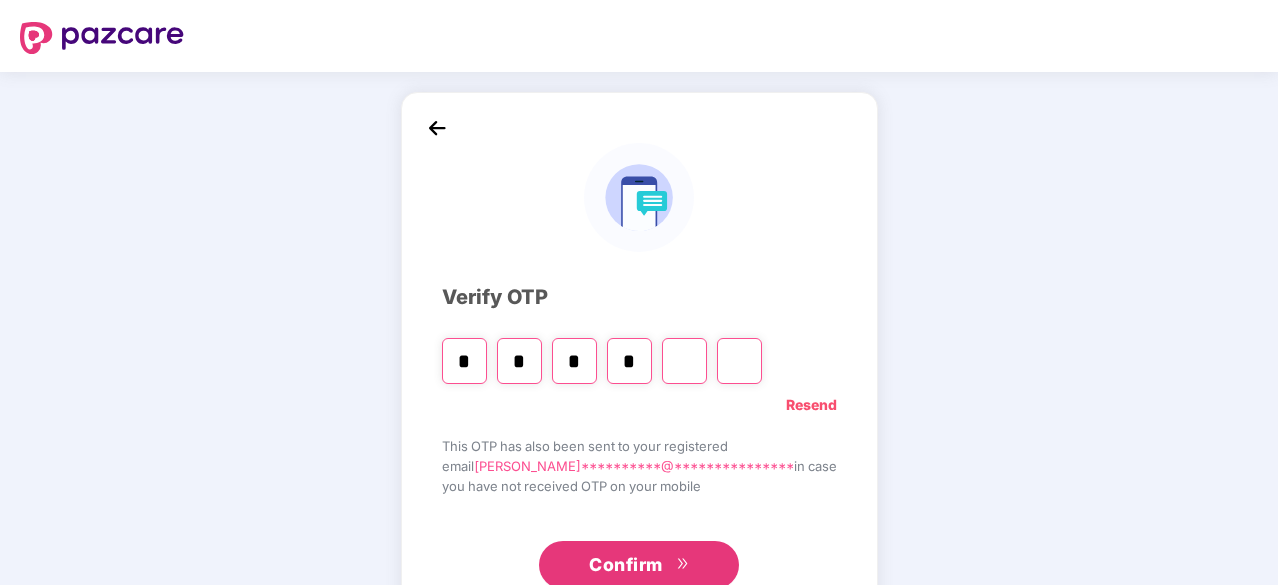type on "*" 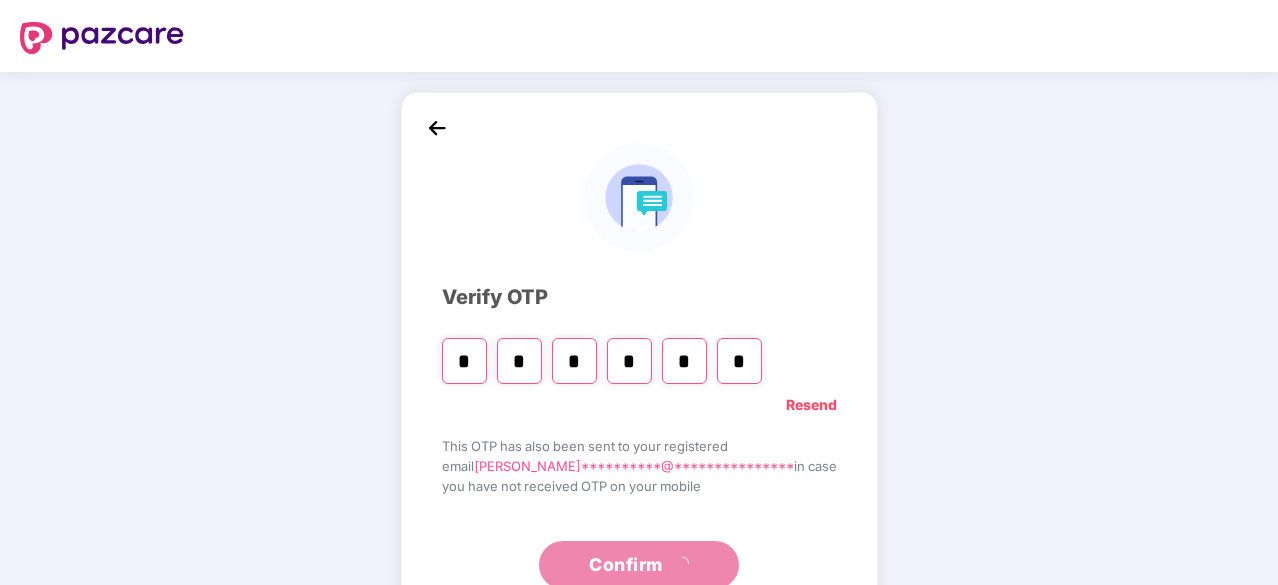 type on "*" 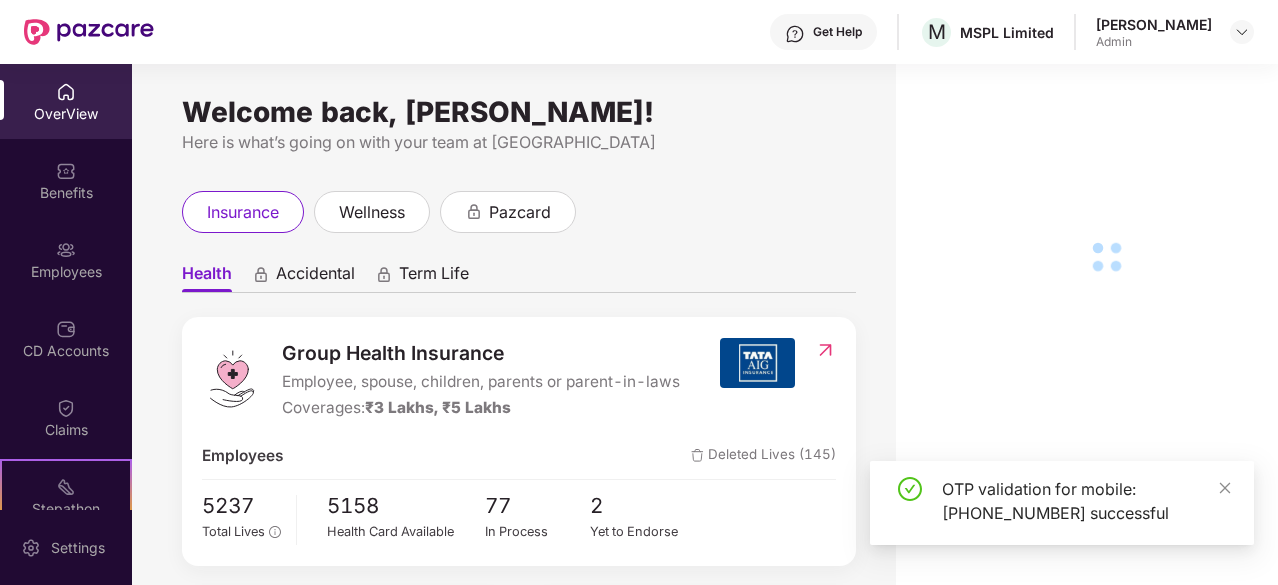 click on "Employees" at bounding box center (66, 272) 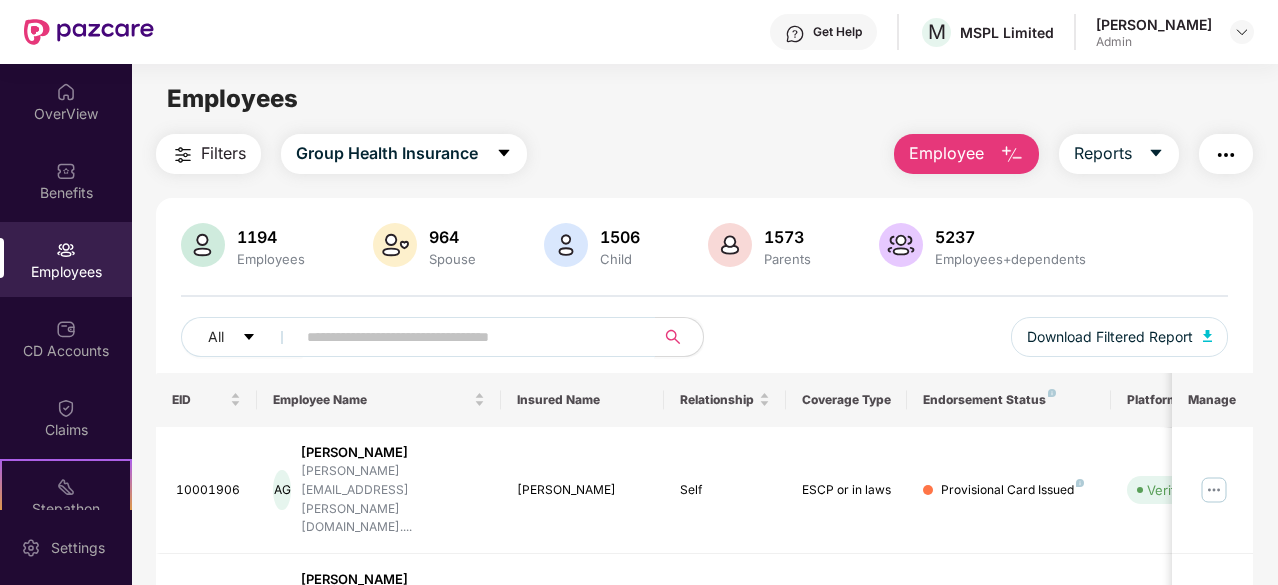 click at bounding box center (467, 337) 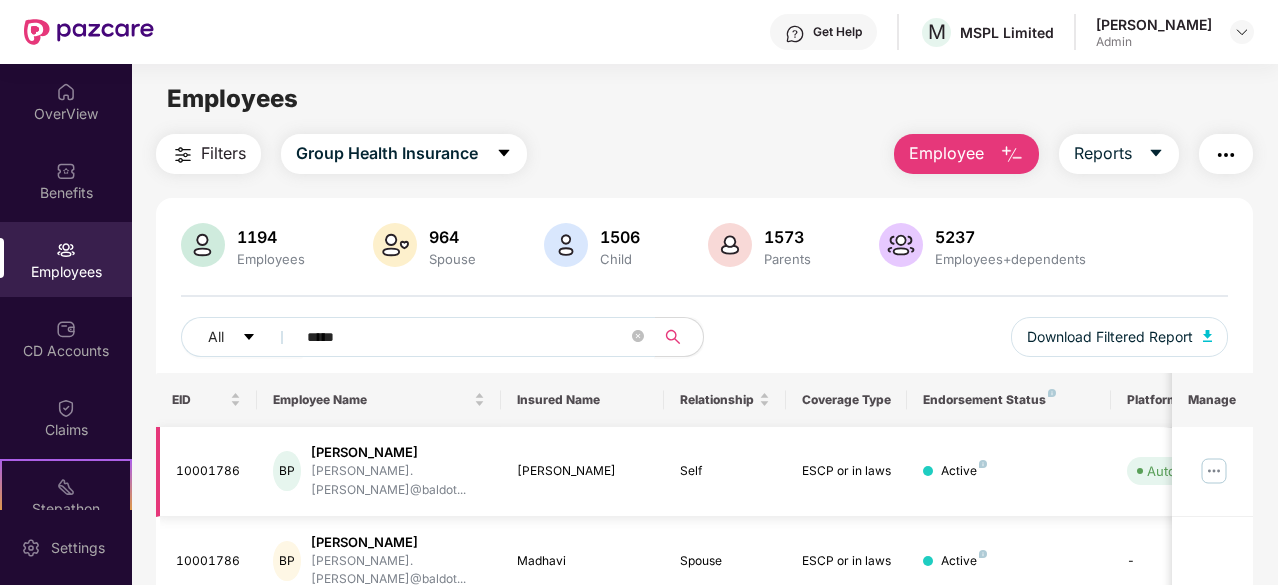 type on "*****" 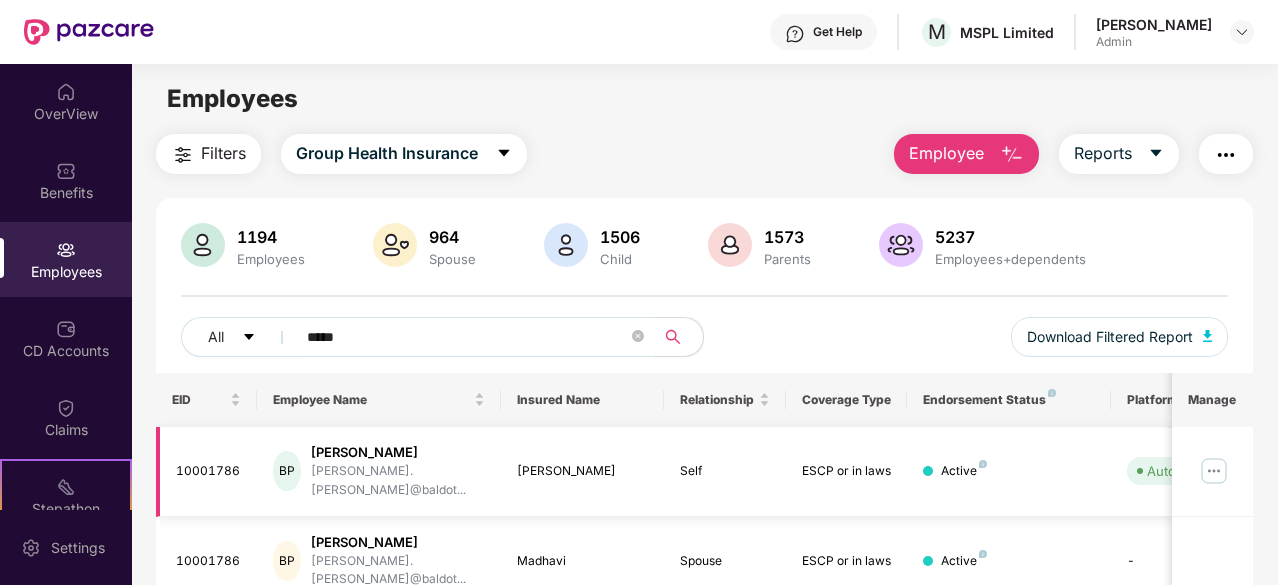 click at bounding box center [1214, 471] 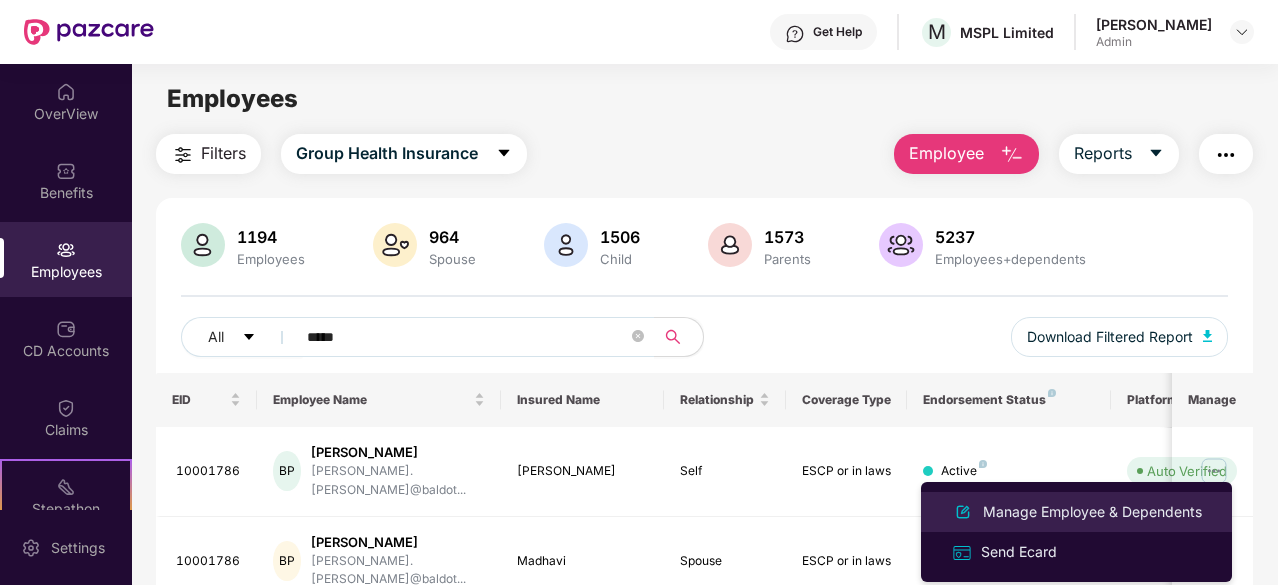 click on "Manage Employee & Dependents" at bounding box center [1092, 512] 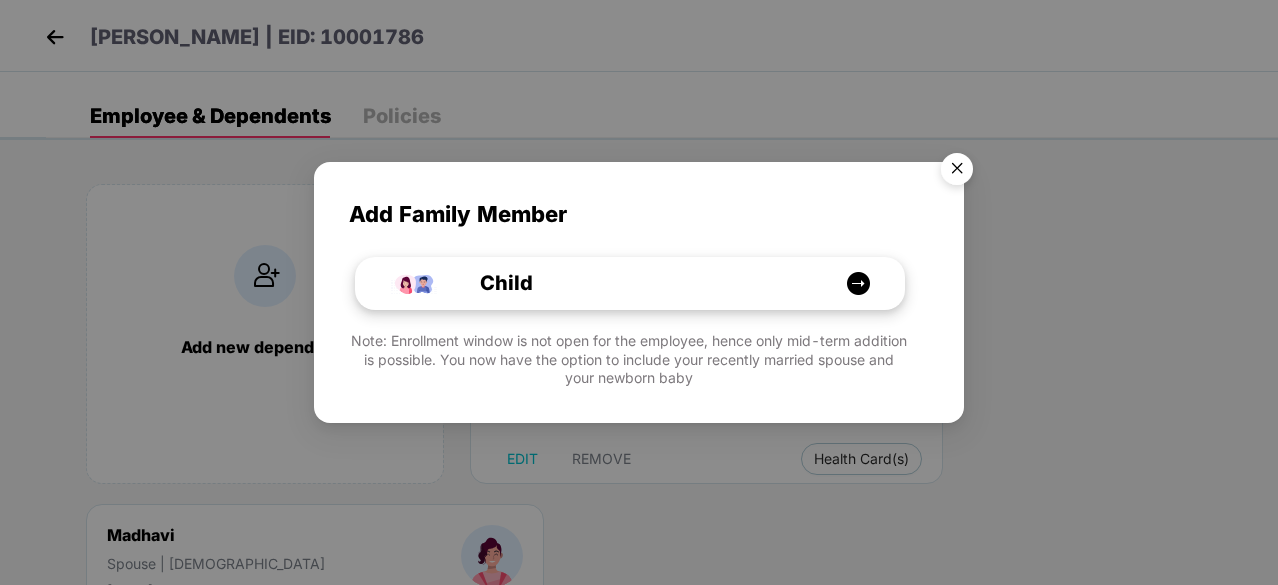 click on "Child" at bounding box center (630, 284) 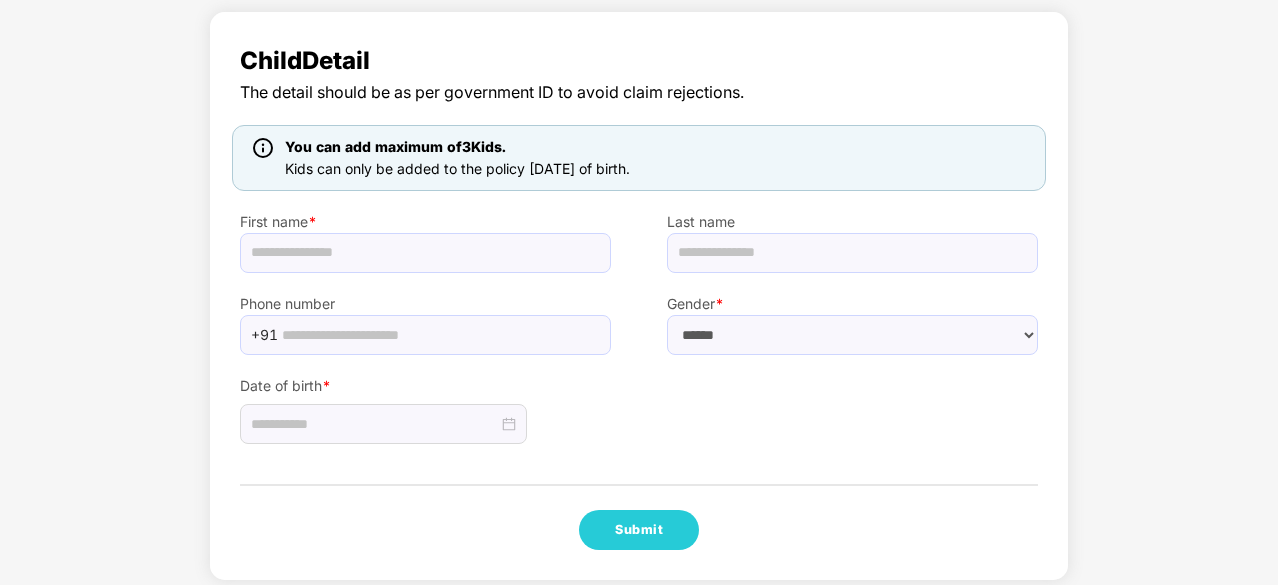scroll, scrollTop: 135, scrollLeft: 0, axis: vertical 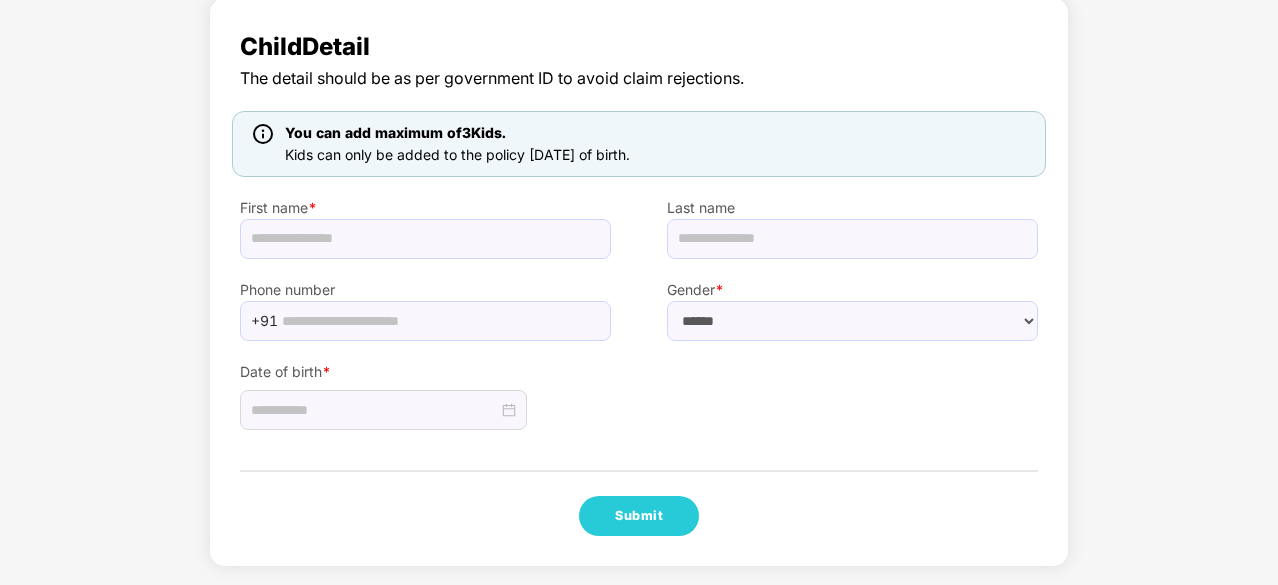 click on "First name  *" at bounding box center (425, 218) 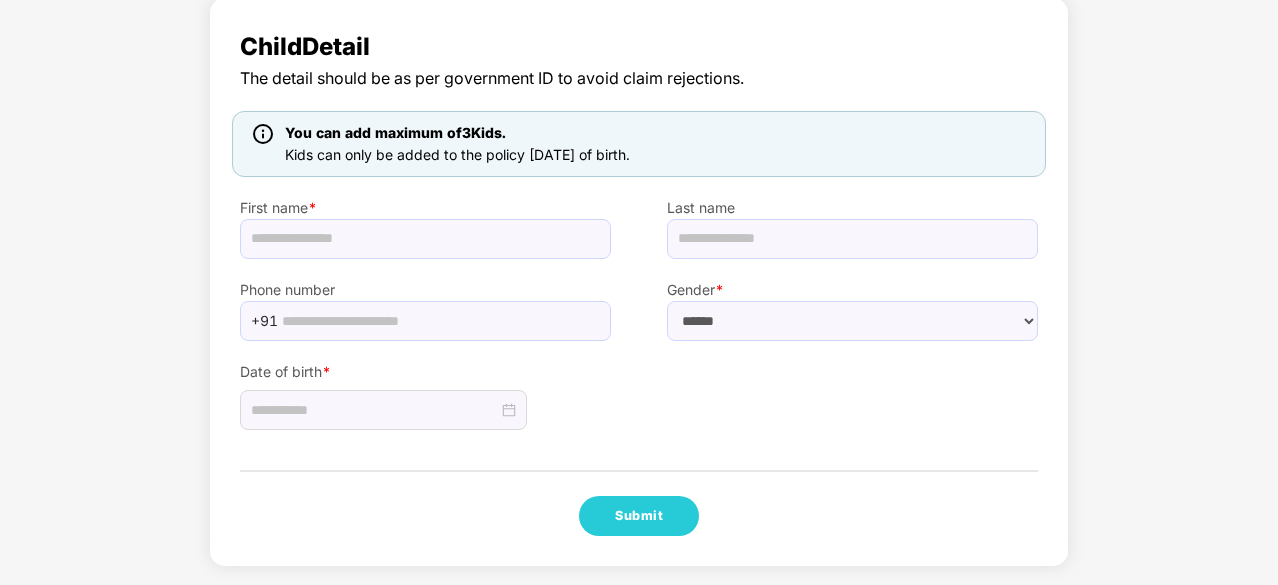 drag, startPoint x: 1276, startPoint y: 162, endPoint x: 1279, endPoint y: 30, distance: 132.03409 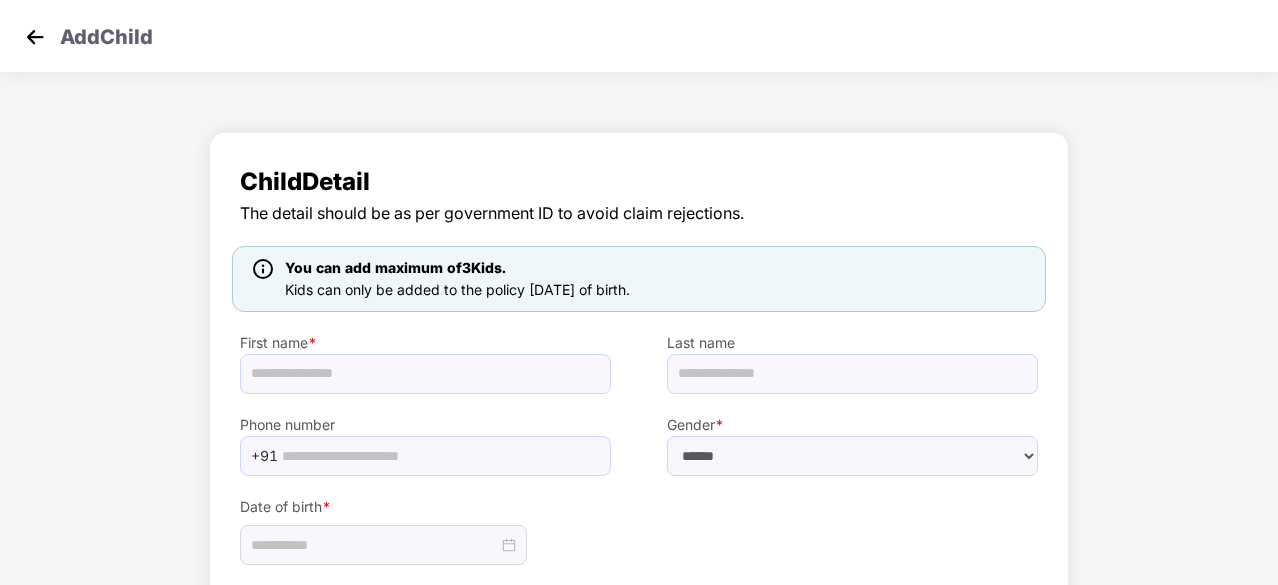 click at bounding box center [35, 37] 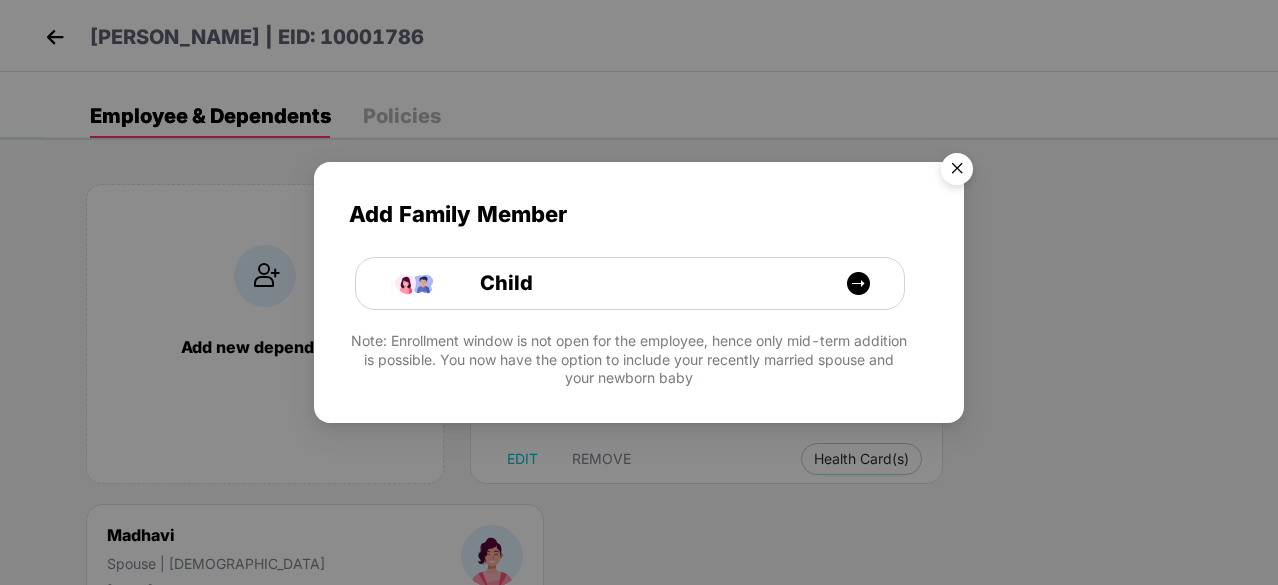 click at bounding box center (957, 172) 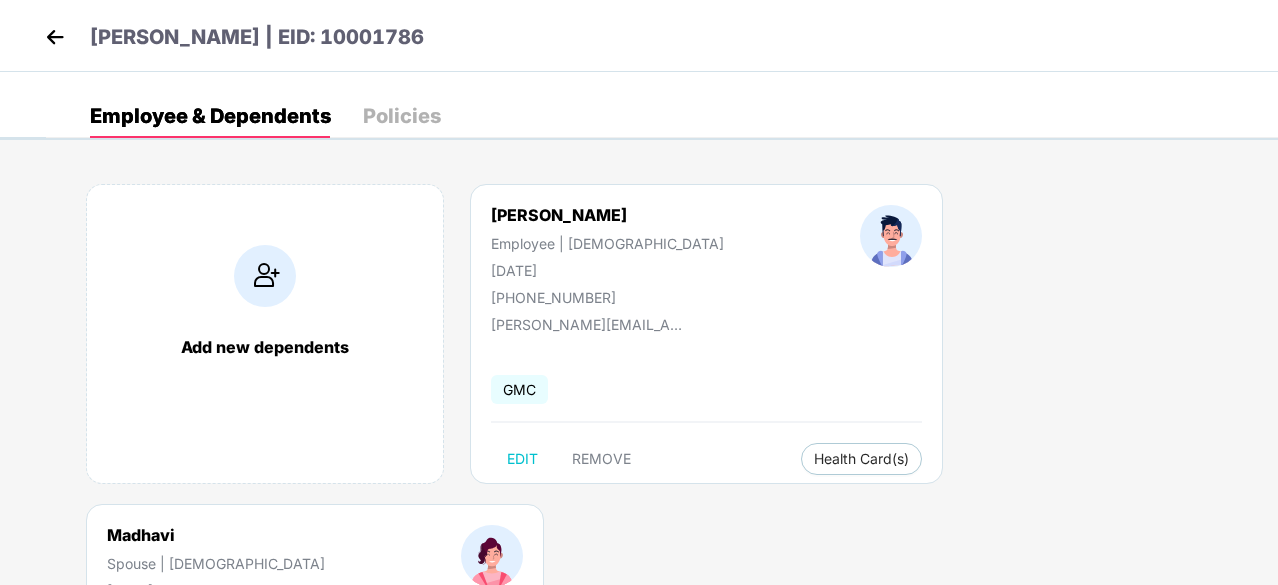 click at bounding box center [265, 276] 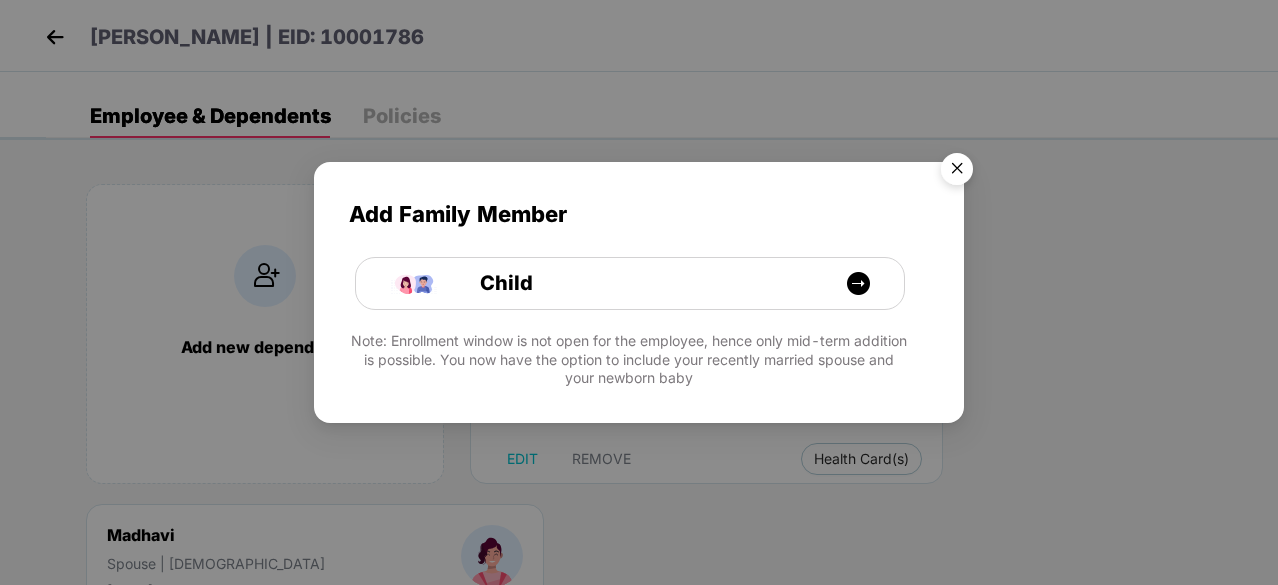 click on "Add Family Member Child Note: Enrollment window is not open for the employee, hence only mid-term addition is possible. You now have the option to include your recently married spouse and your newborn baby" at bounding box center (639, 292) 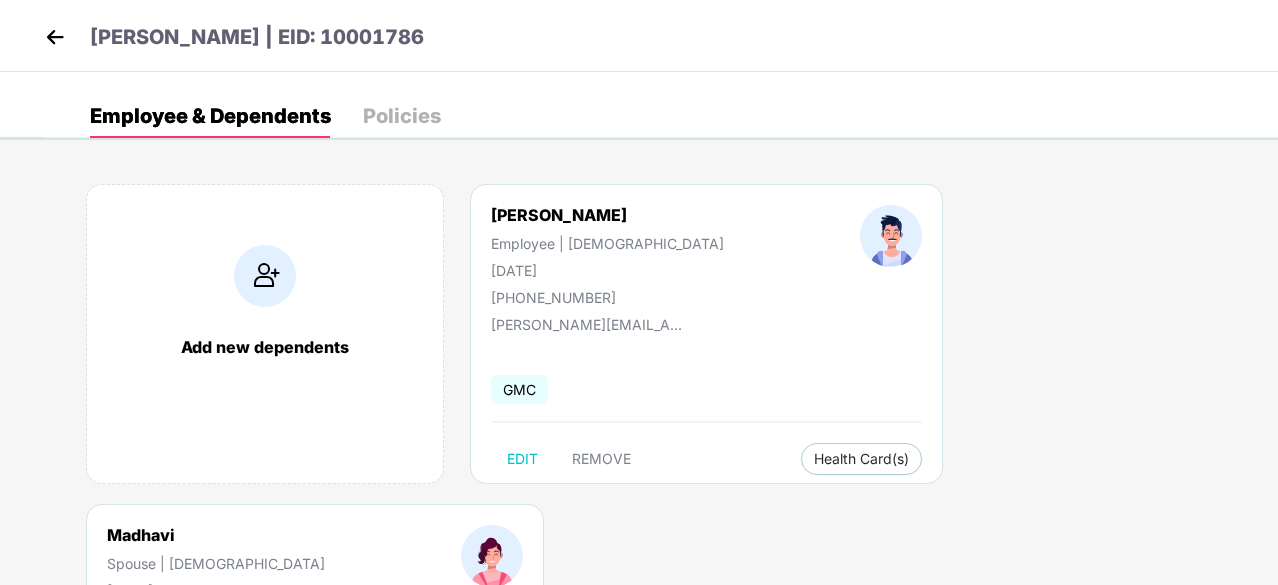 click on "Add new dependents" at bounding box center [265, 334] 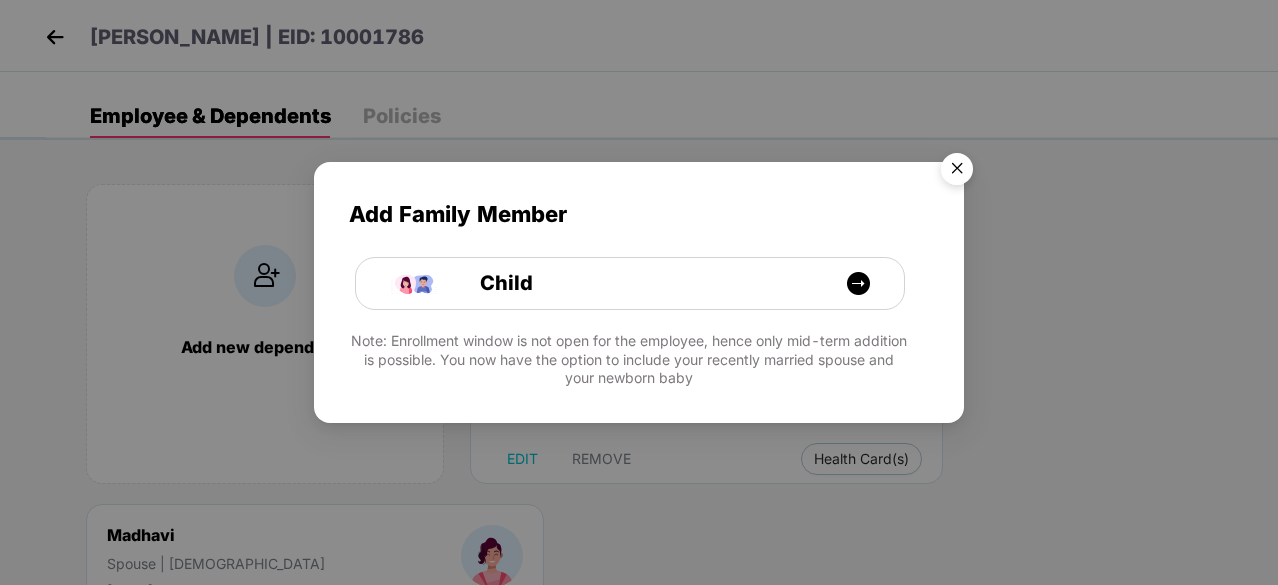 click at bounding box center [957, 172] 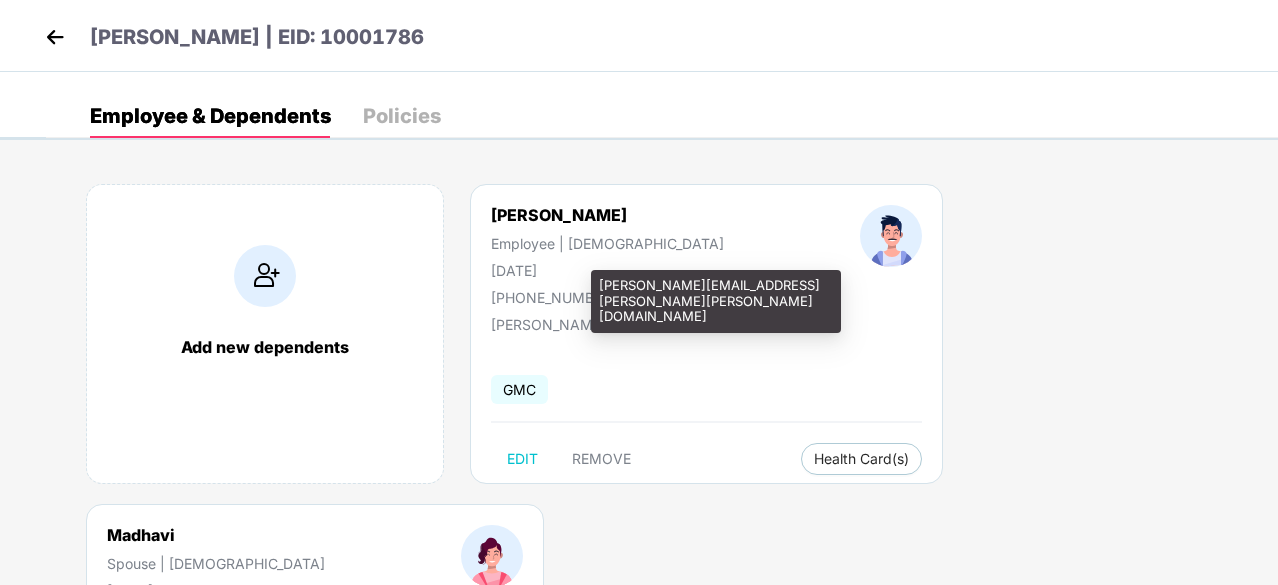 click on "[PERSON_NAME][EMAIL_ADDRESS][PERSON_NAME][PERSON_NAME][DOMAIN_NAME]" at bounding box center [591, 324] 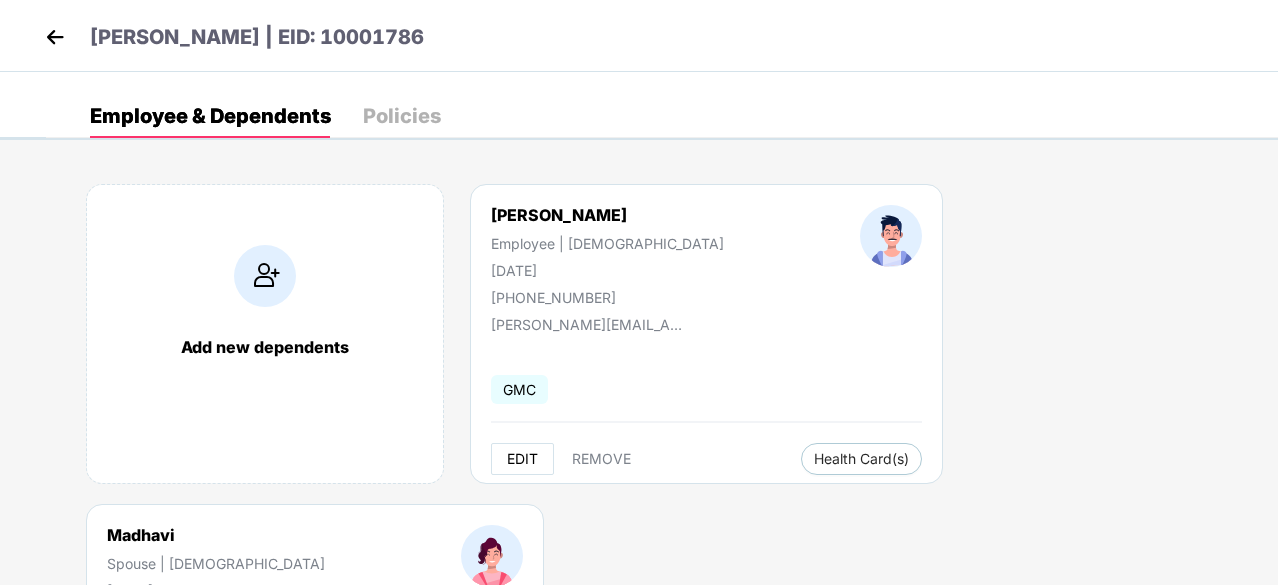 click on "EDIT" at bounding box center [522, 459] 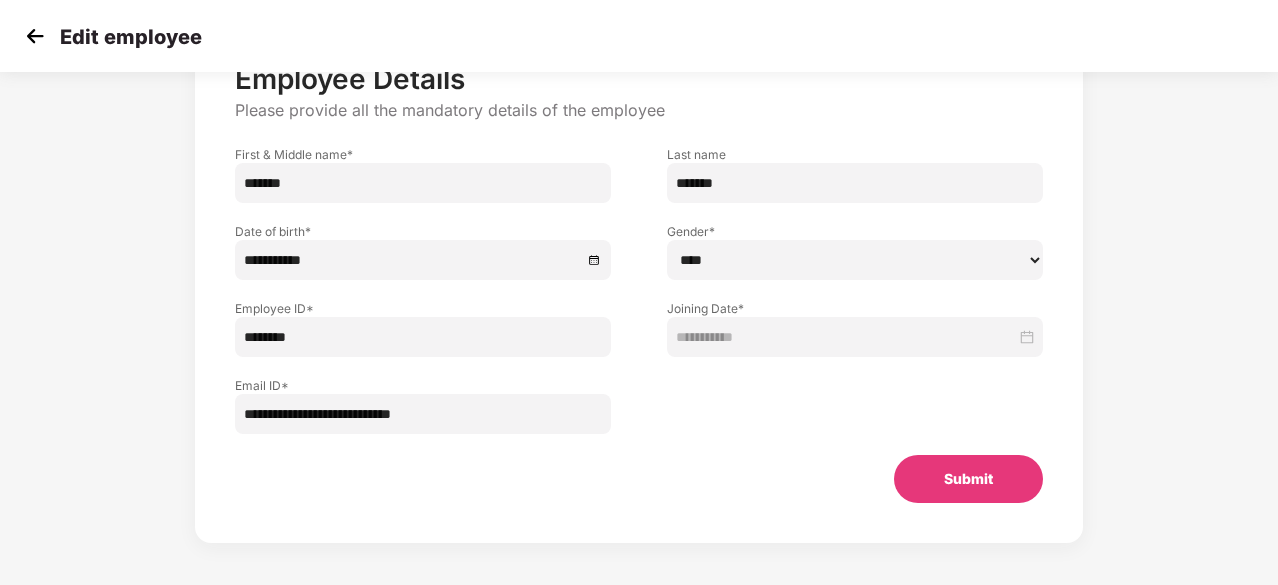 scroll, scrollTop: 142, scrollLeft: 0, axis: vertical 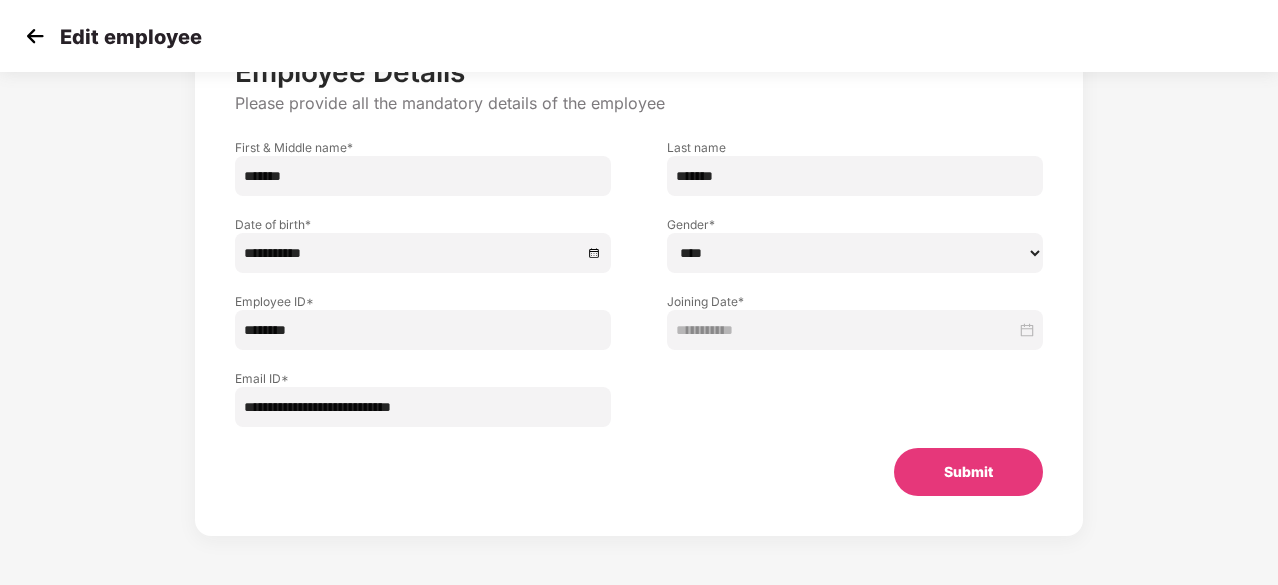 click on "Submit" at bounding box center (968, 472) 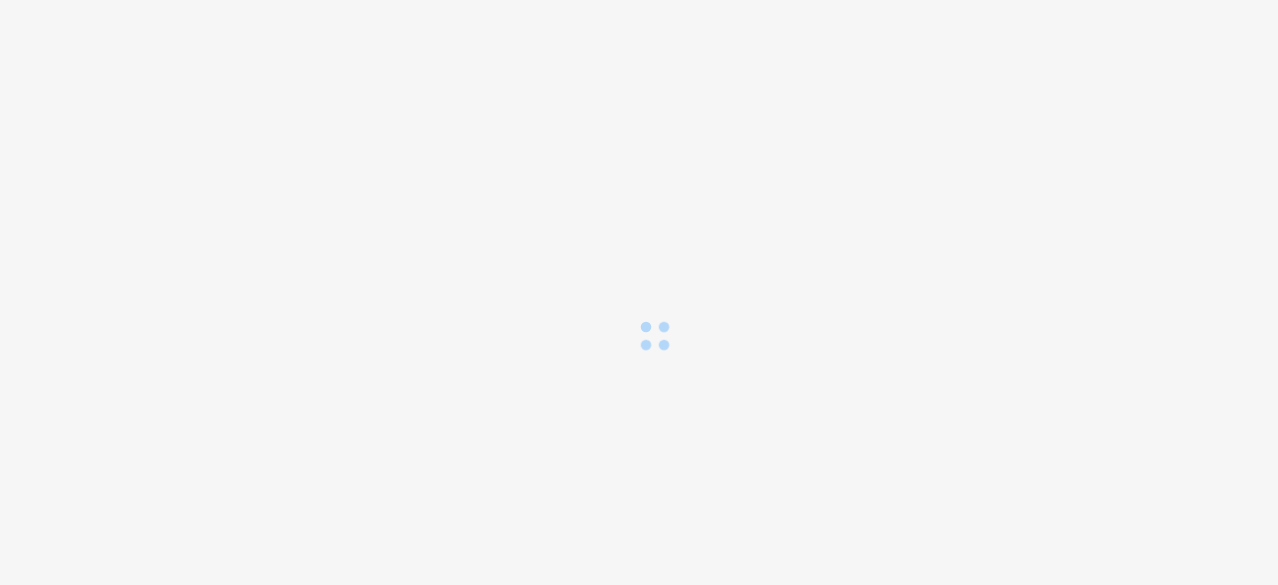 scroll, scrollTop: 0, scrollLeft: 0, axis: both 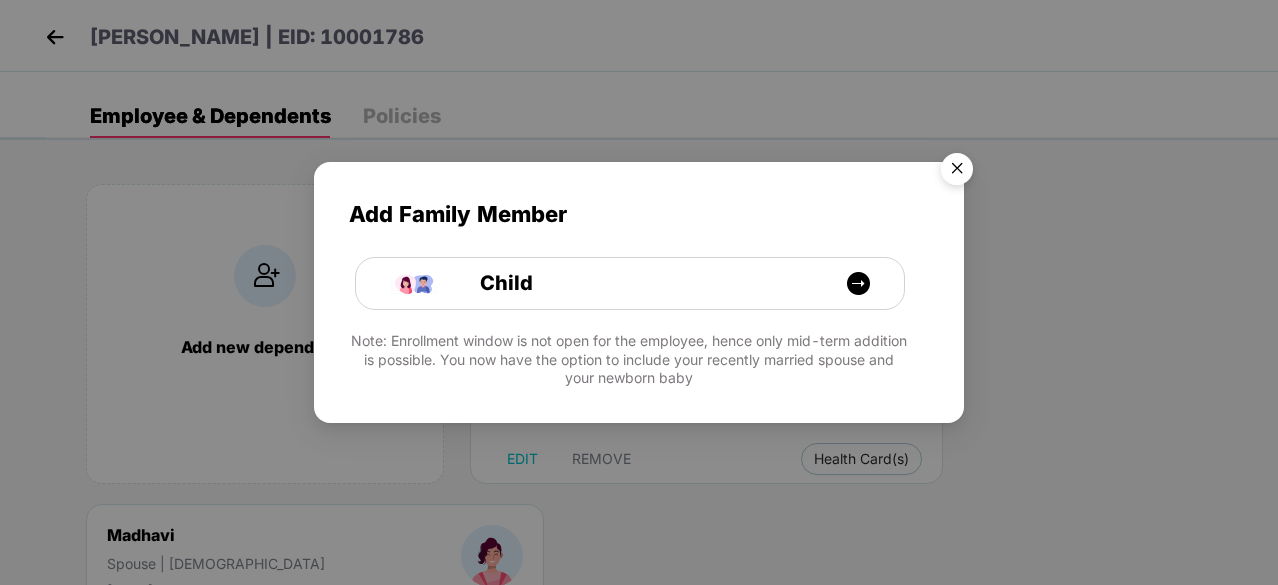 click at bounding box center [957, 172] 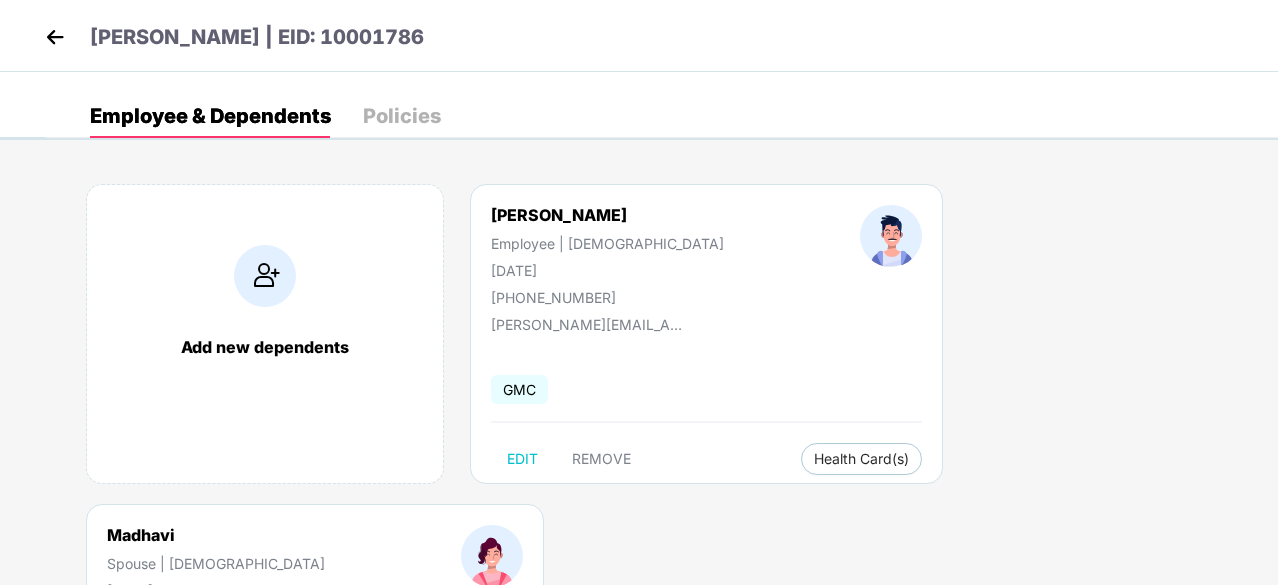 click at bounding box center [55, 37] 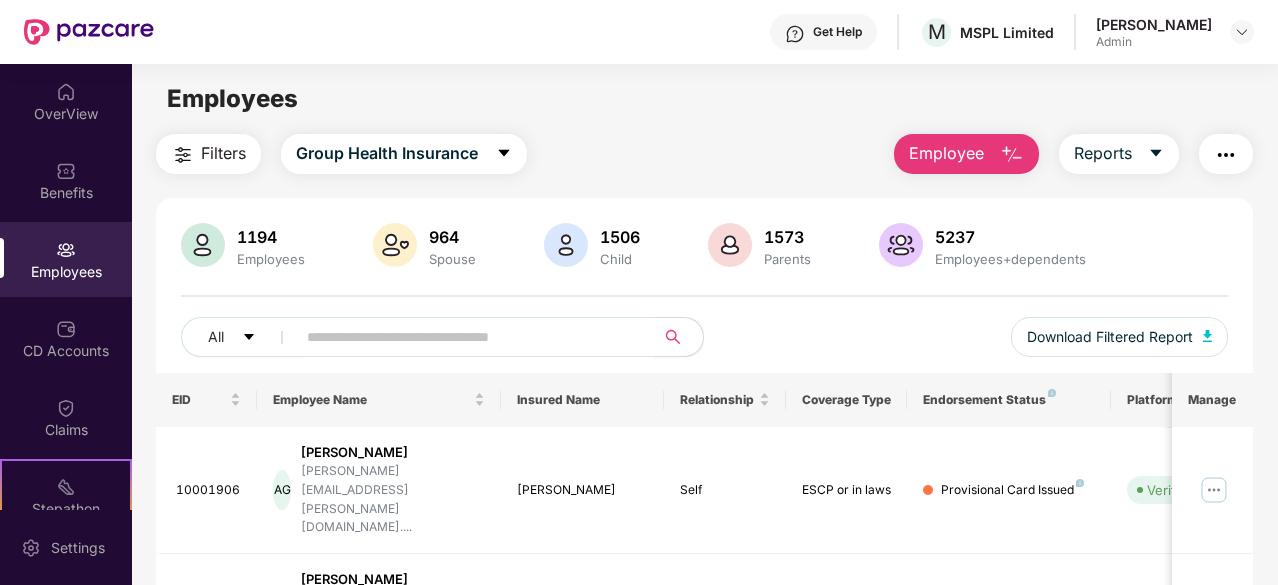 click on "Employee" at bounding box center [946, 153] 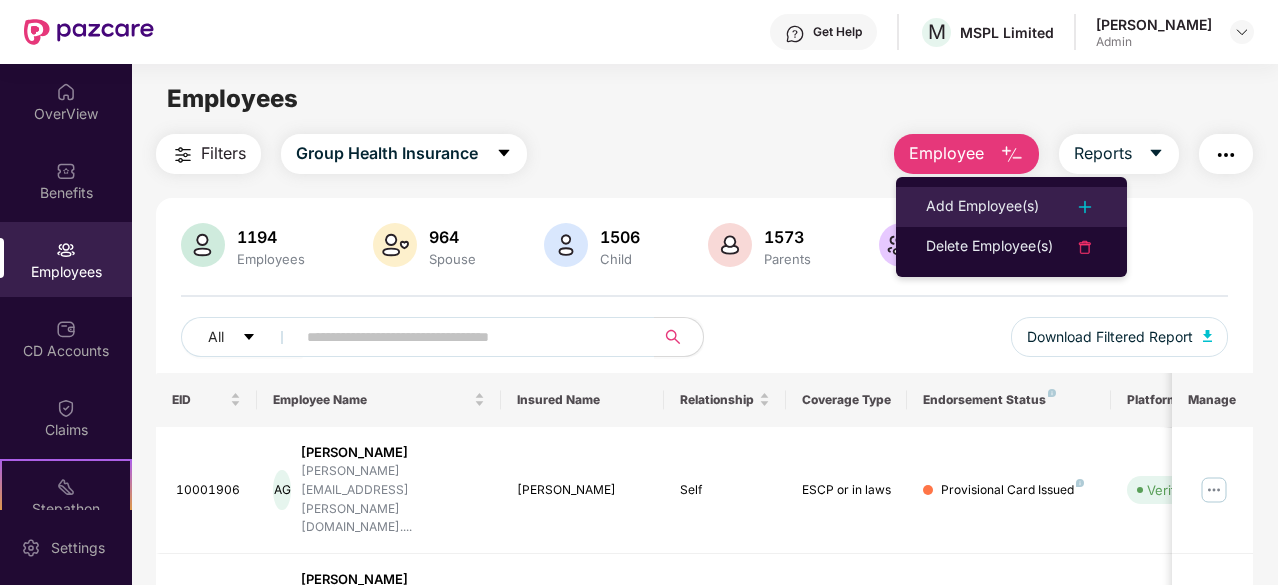 click on "Add Employee(s)" at bounding box center [982, 207] 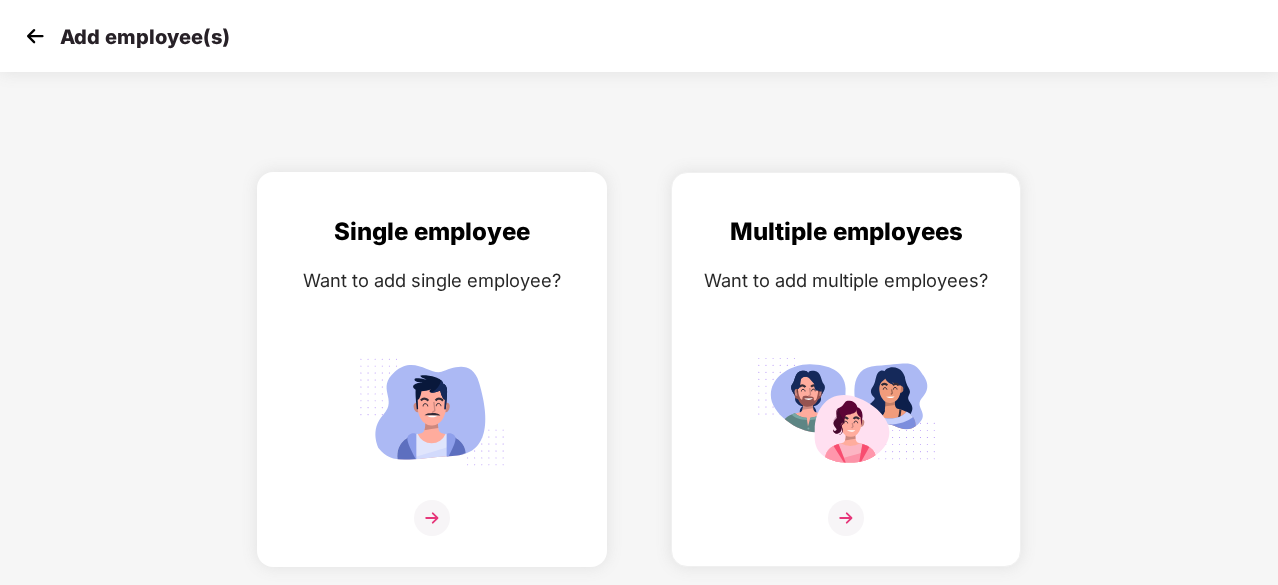 click at bounding box center [432, 411] 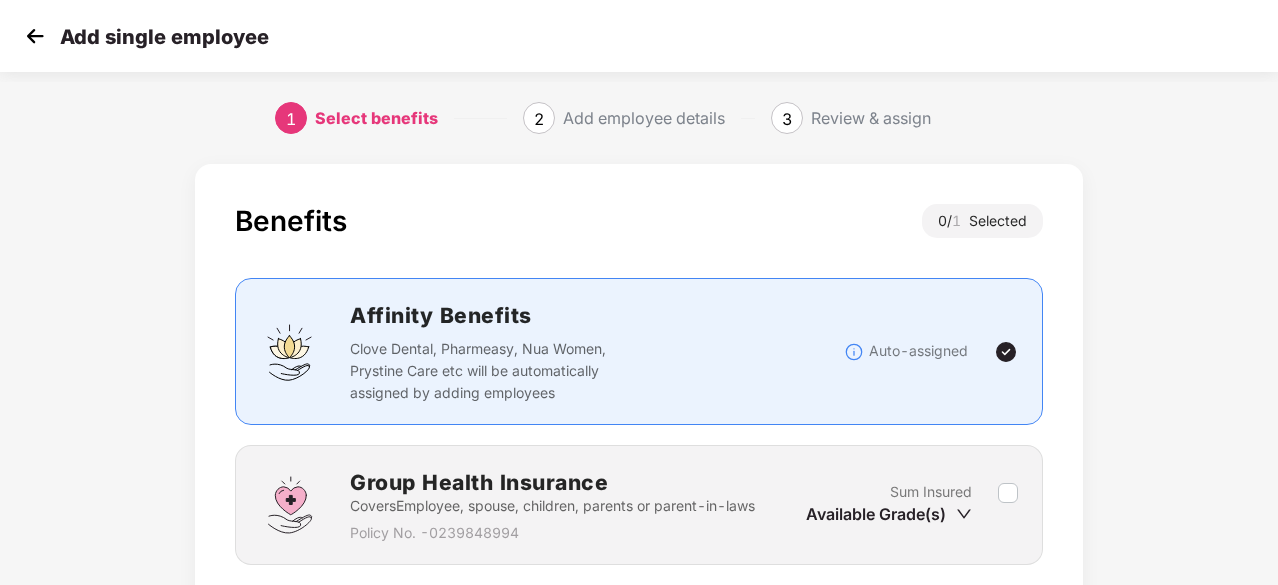 scroll, scrollTop: 152, scrollLeft: 0, axis: vertical 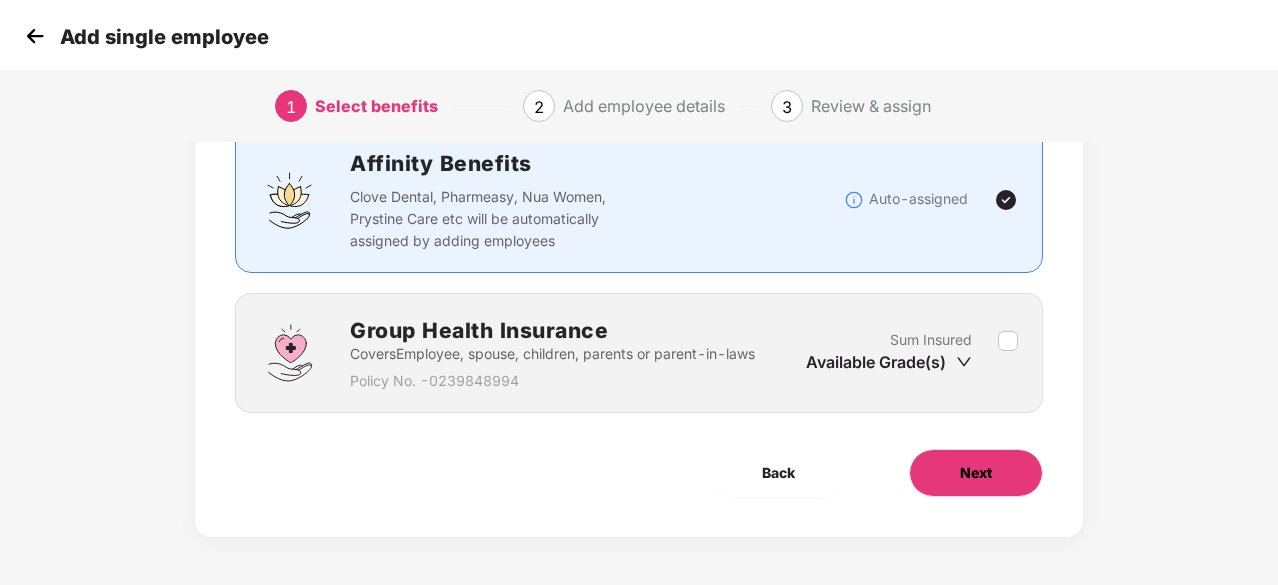 click on "Next" at bounding box center [976, 473] 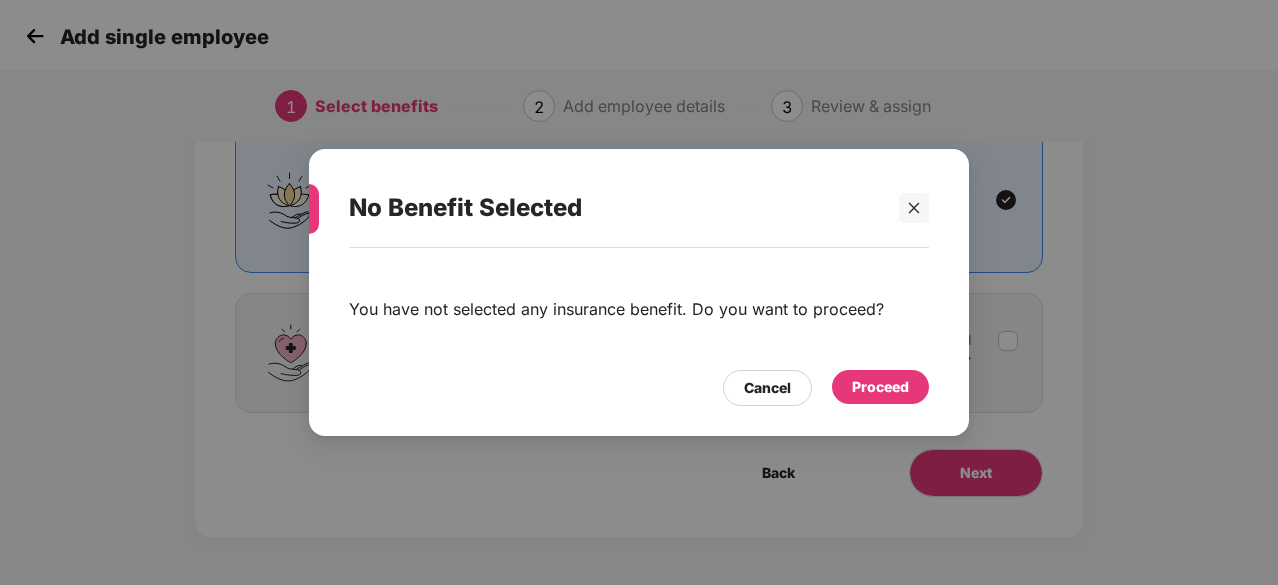 click on "Proceed" at bounding box center [880, 387] 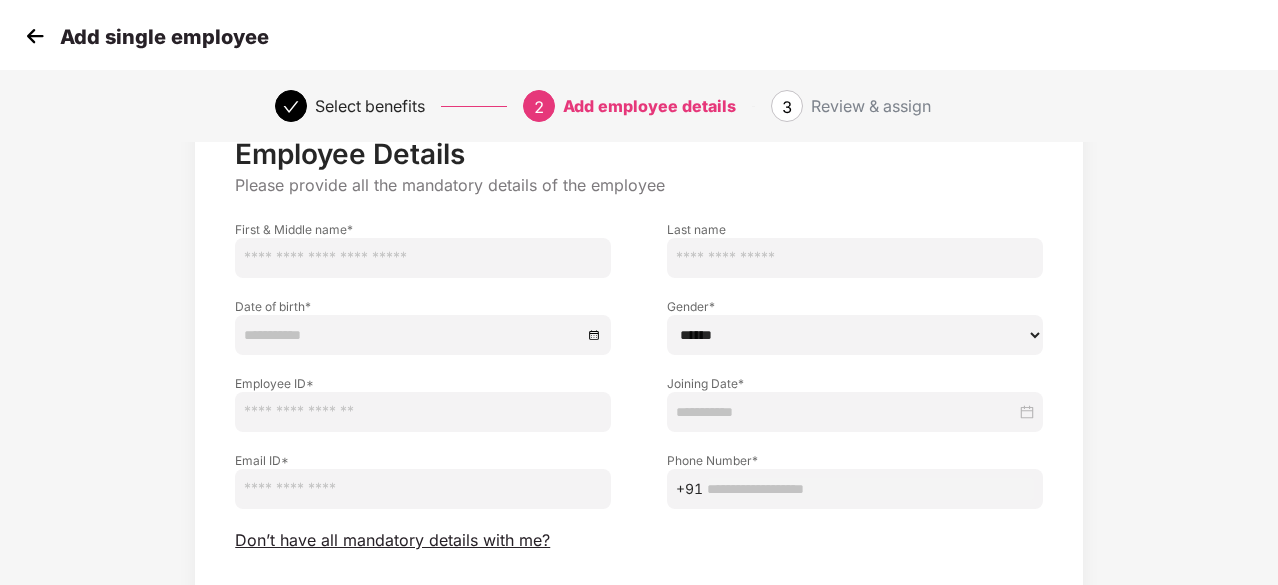 scroll, scrollTop: 68, scrollLeft: 0, axis: vertical 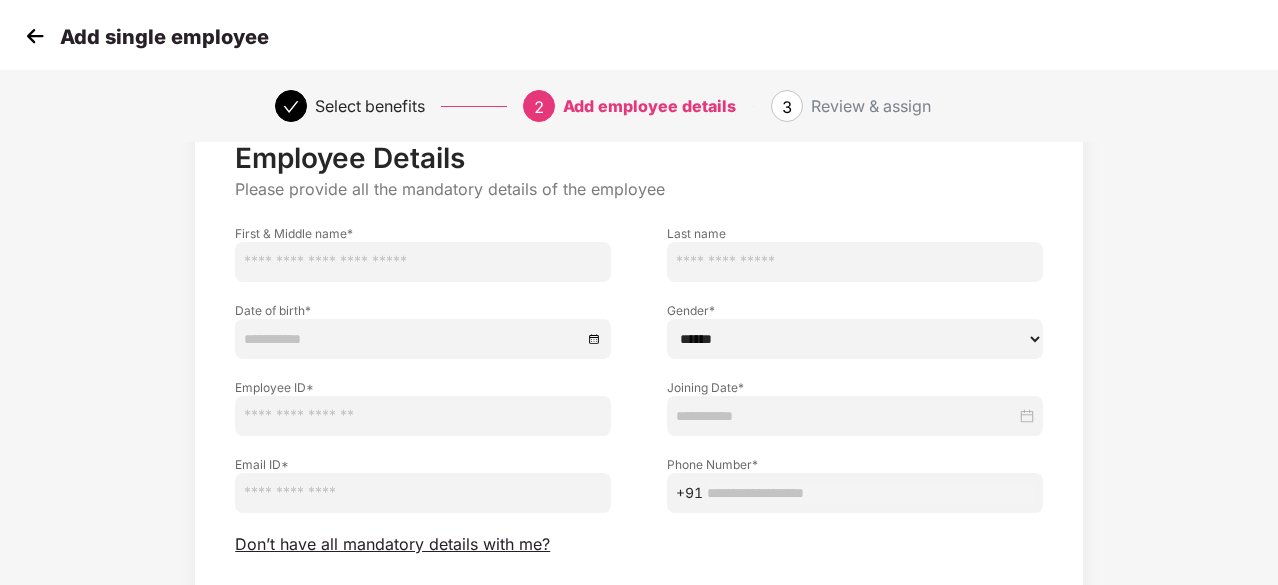 click at bounding box center (423, 262) 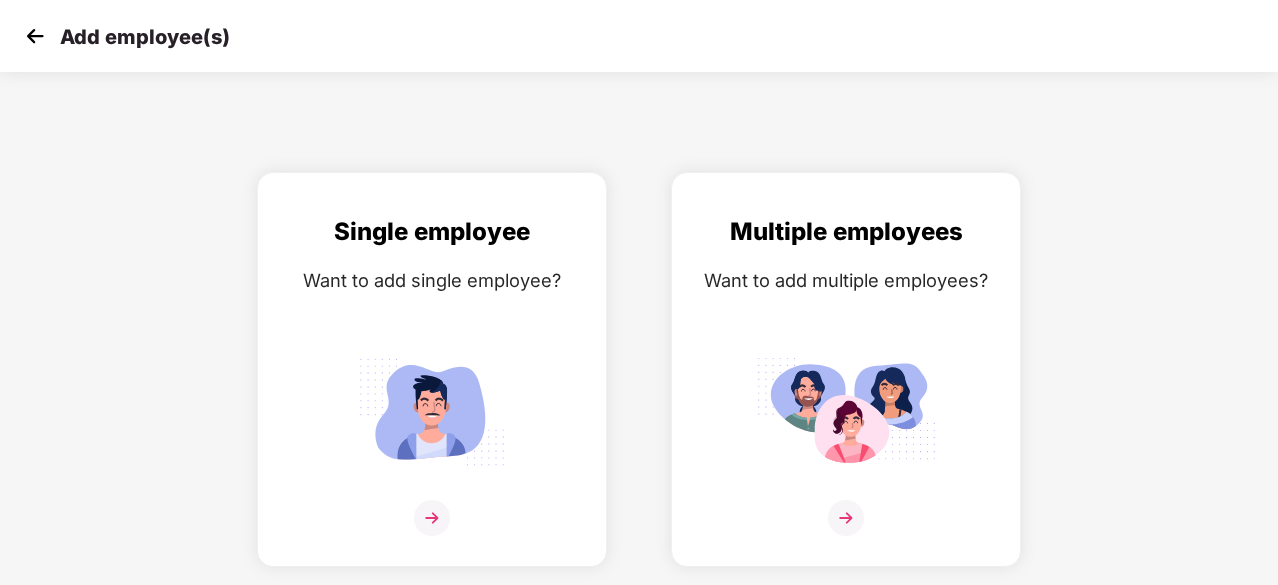 scroll, scrollTop: 0, scrollLeft: 0, axis: both 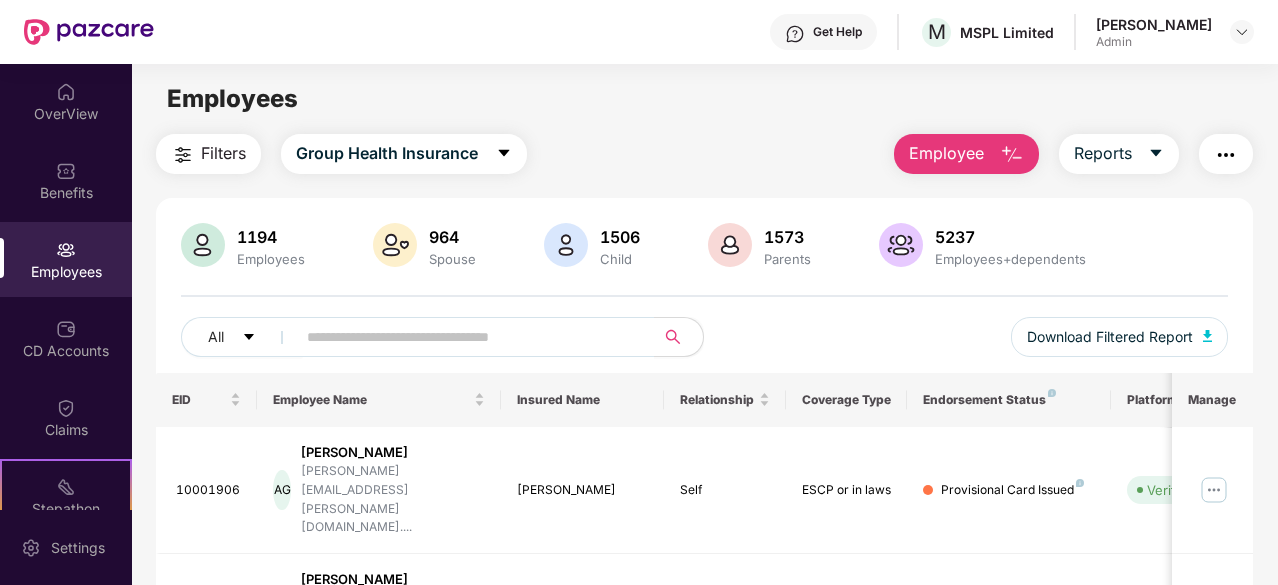 click on "Employees Filters Group Health Insurance Employee  Reports 1194 Employees 964 Spouse 1506 Child 1573 Parents 5237 Employees+dependents All Download Filtered Report EID Employee Name Insured Name Relationship Coverage Type Endorsement Status Platform Status Joining Date Manage                   10001906 AG [PERSON_NAME]   [EMAIL_ADDRESS][PERSON_NAME][DOMAIN_NAME].... [PERSON_NAME] Self ESCP or in laws Provisional Card Issued Verified [DATE] 10001906 AG [PERSON_NAME]   [EMAIL_ADDRESS][PERSON_NAME][DOMAIN_NAME].... [PERSON_NAME] Spouse ESCP or in laws Provisional Card Issued - [DATE] 10001906 AG [PERSON_NAME]   [EMAIL_ADDRESS][PERSON_NAME][DOMAIN_NAME].... [PERSON_NAME] Child ESCP or in laws Provisional Card Issued - [DATE] 10001906 AG [PERSON_NAME]   [EMAIL_ADDRESS][PERSON_NAME][DOMAIN_NAME].... [PERSON_NAME] Mother ESCP or in laws Provisional Card Issued - [DATE] 10001906 AG [PERSON_NAME]   [EMAIL_ADDRESS][PERSON_NAME][DOMAIN_NAME].... [PERSON_NAME] Father ESCP or in laws Provisional Card Issued - [DATE] 10001904 BS [PERSON_NAME].... [PERSON_NAME]" at bounding box center (704, 356) 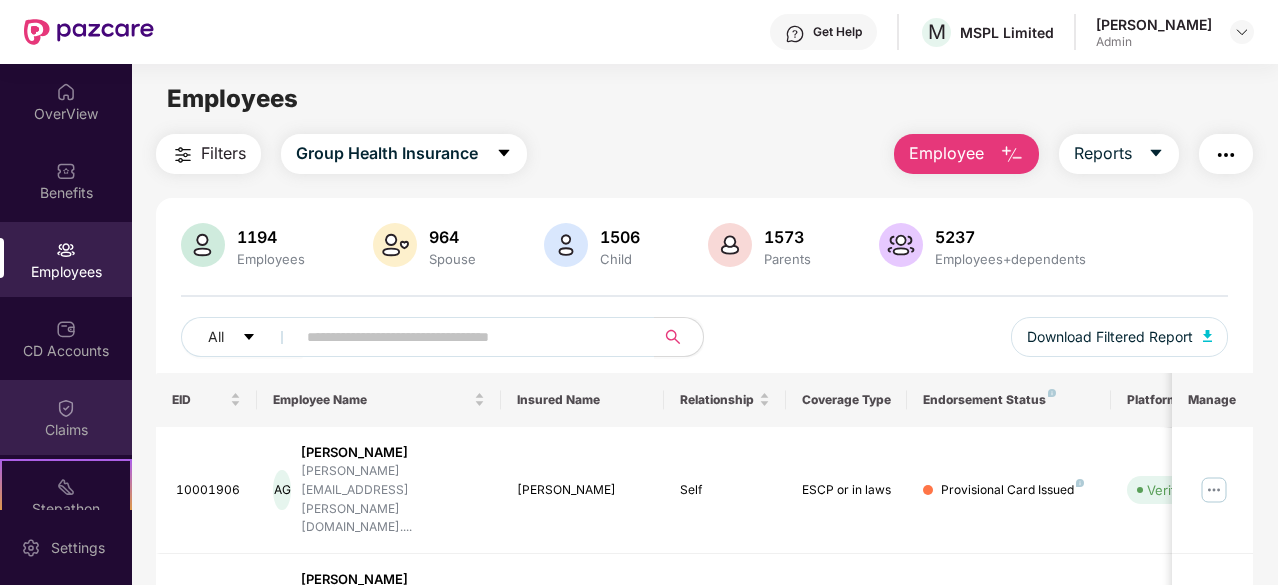 click on "Claims" at bounding box center (66, 417) 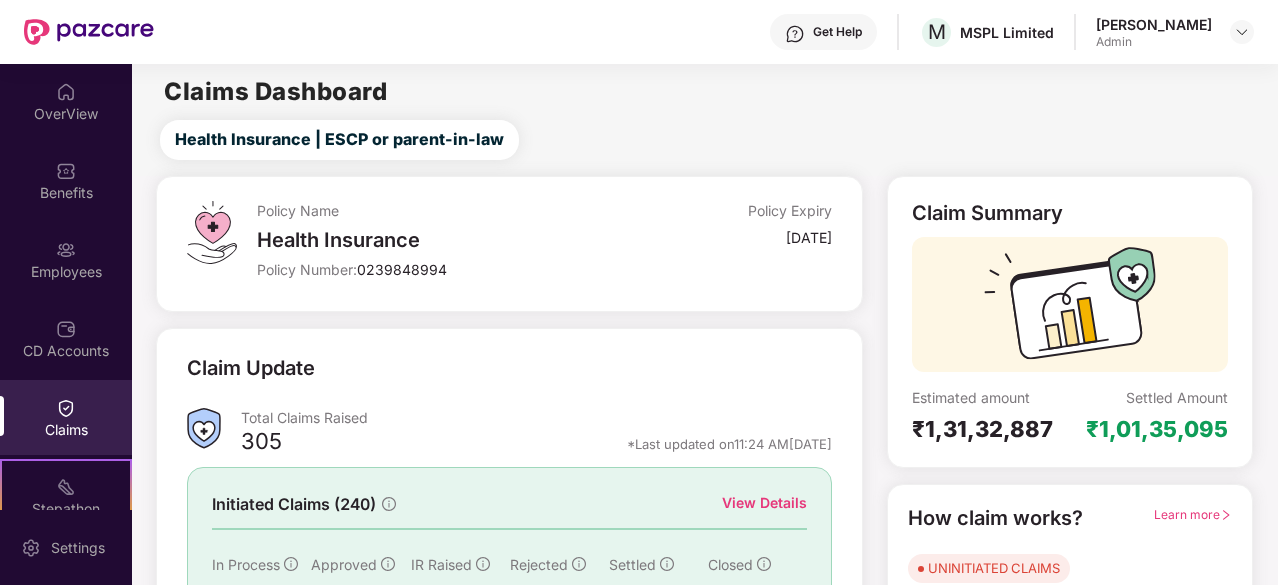 click on "In Process" at bounding box center [246, 564] 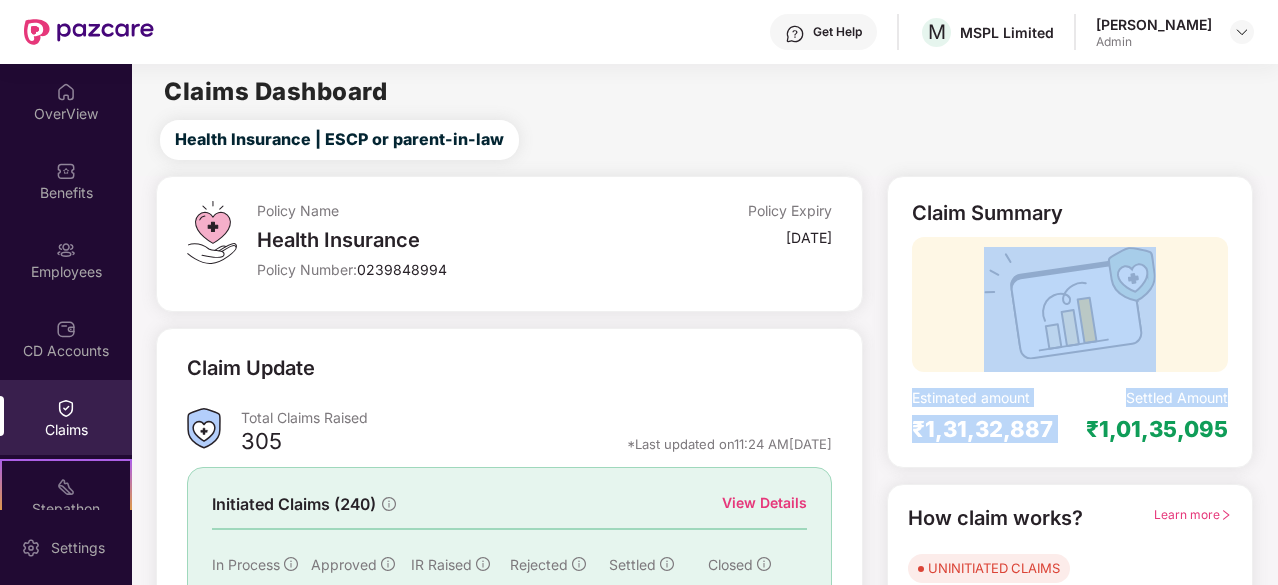 drag, startPoint x: 1270, startPoint y: 337, endPoint x: 1270, endPoint y: 397, distance: 60 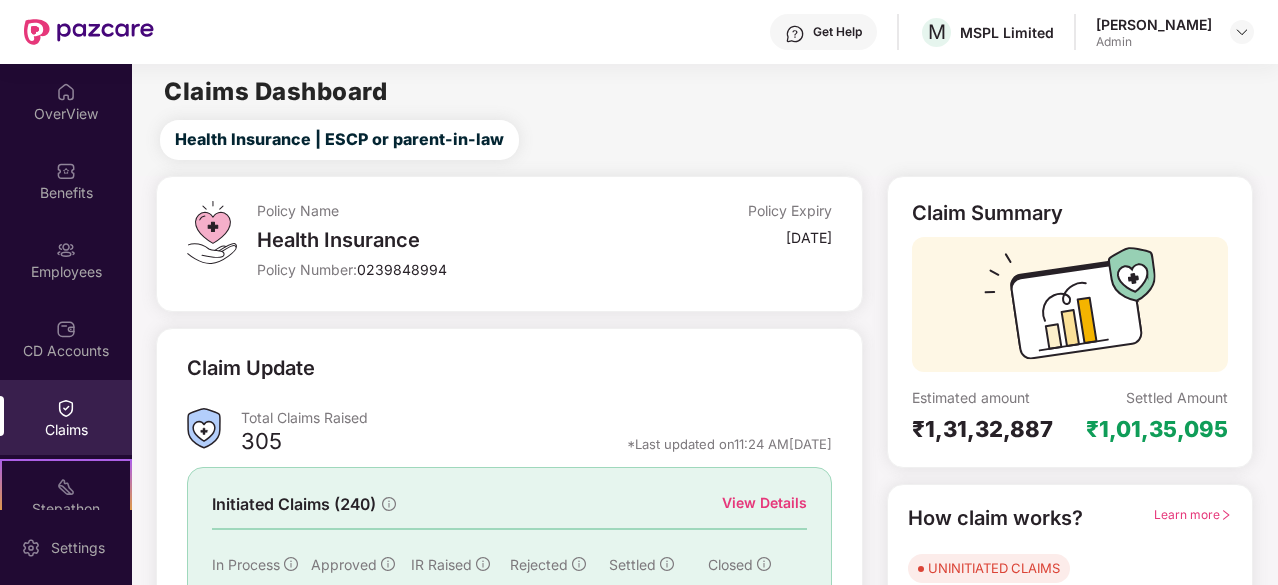 click on "View Details" at bounding box center [764, 503] 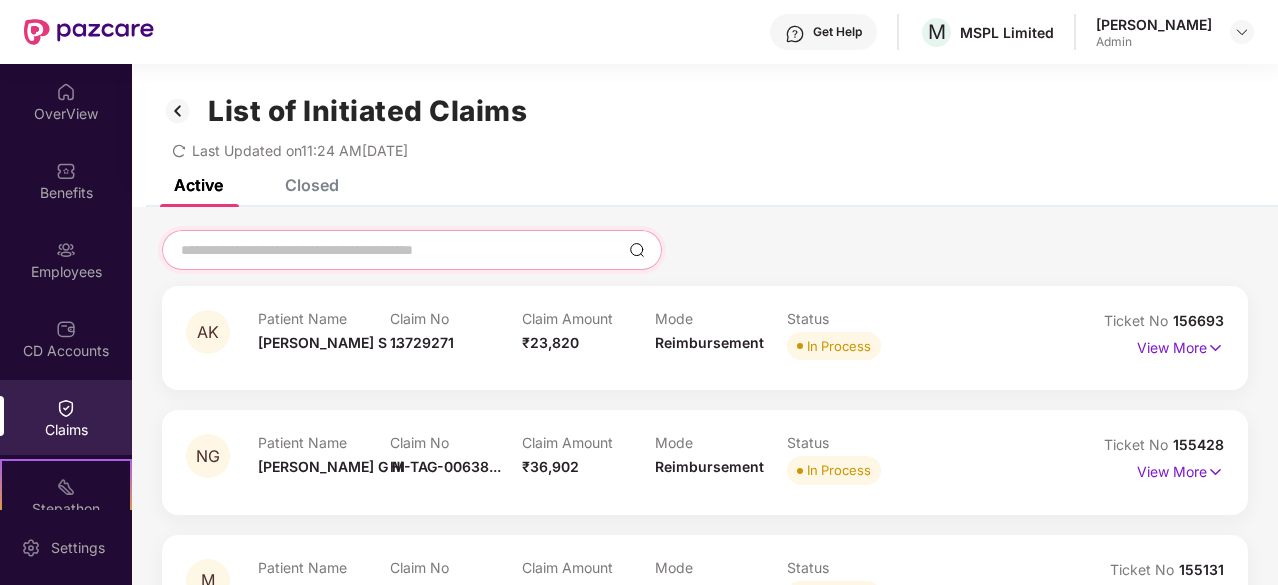 click at bounding box center (400, 250) 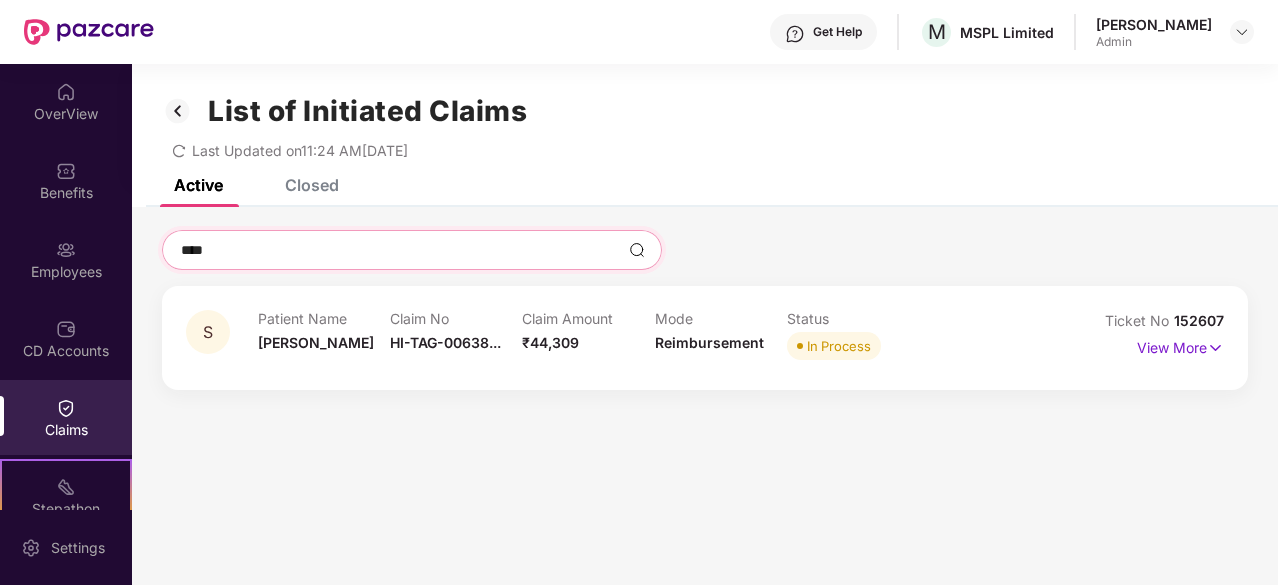 type on "****" 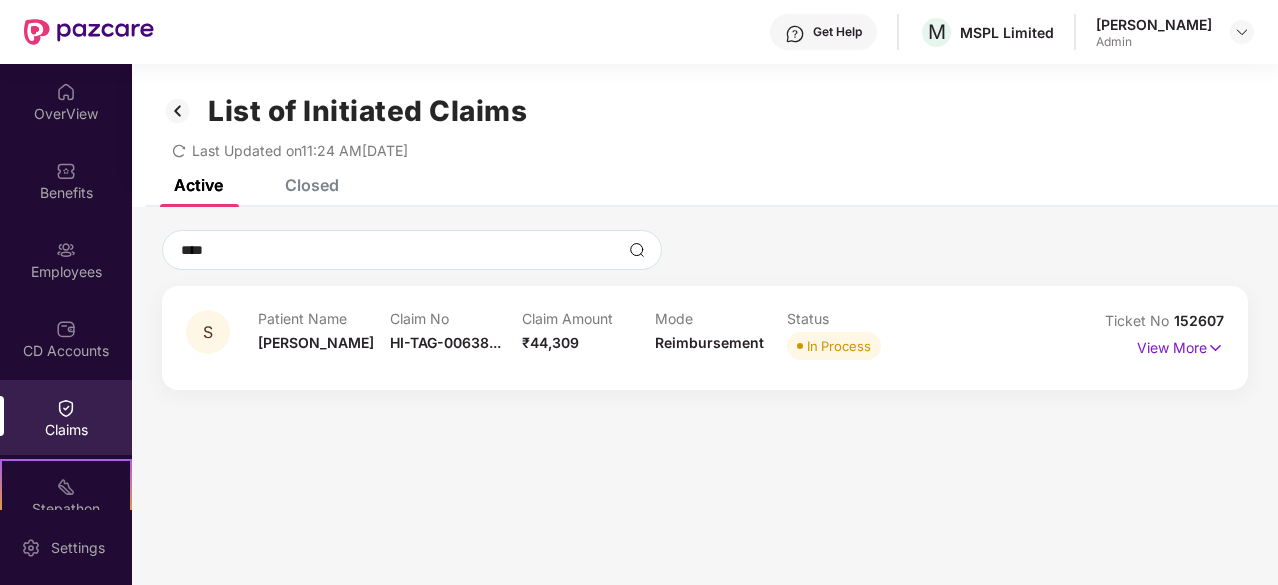 click on "Claim No HI-TAG-00638..." at bounding box center [456, 337] 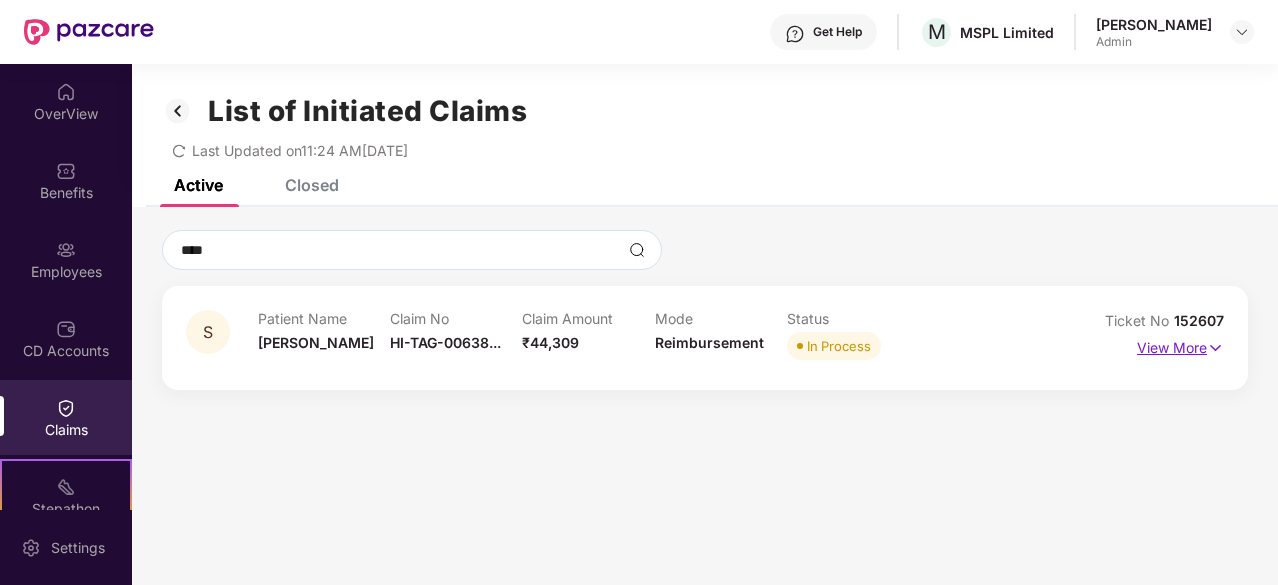 click on "View More" at bounding box center [1180, 345] 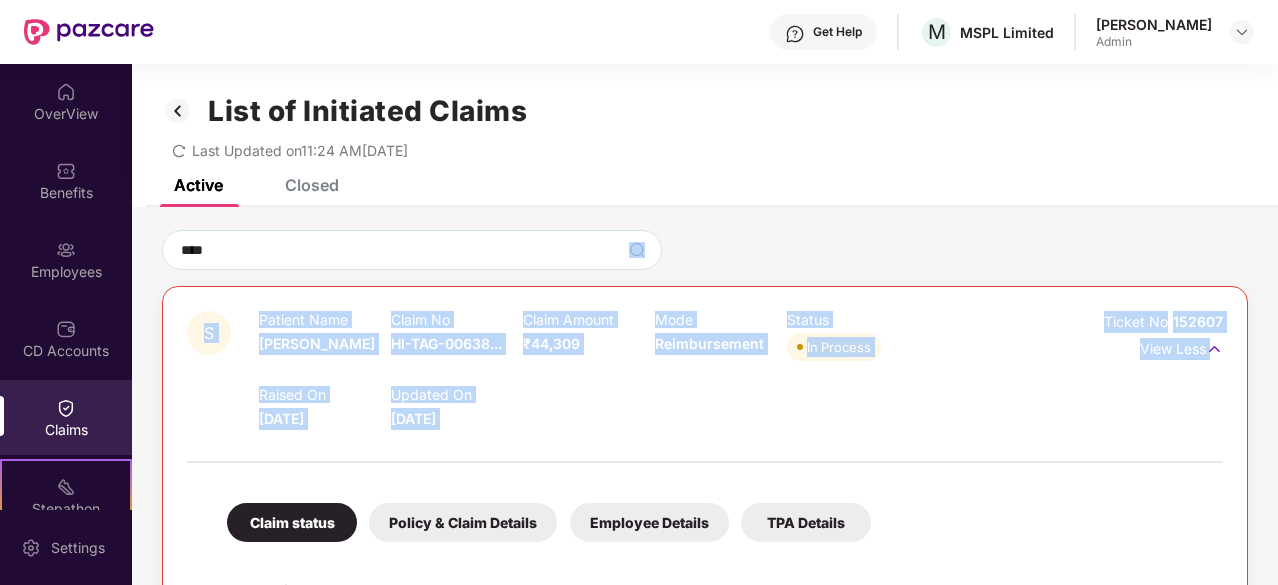 drag, startPoint x: 1273, startPoint y: 255, endPoint x: 1269, endPoint y: 391, distance: 136.0588 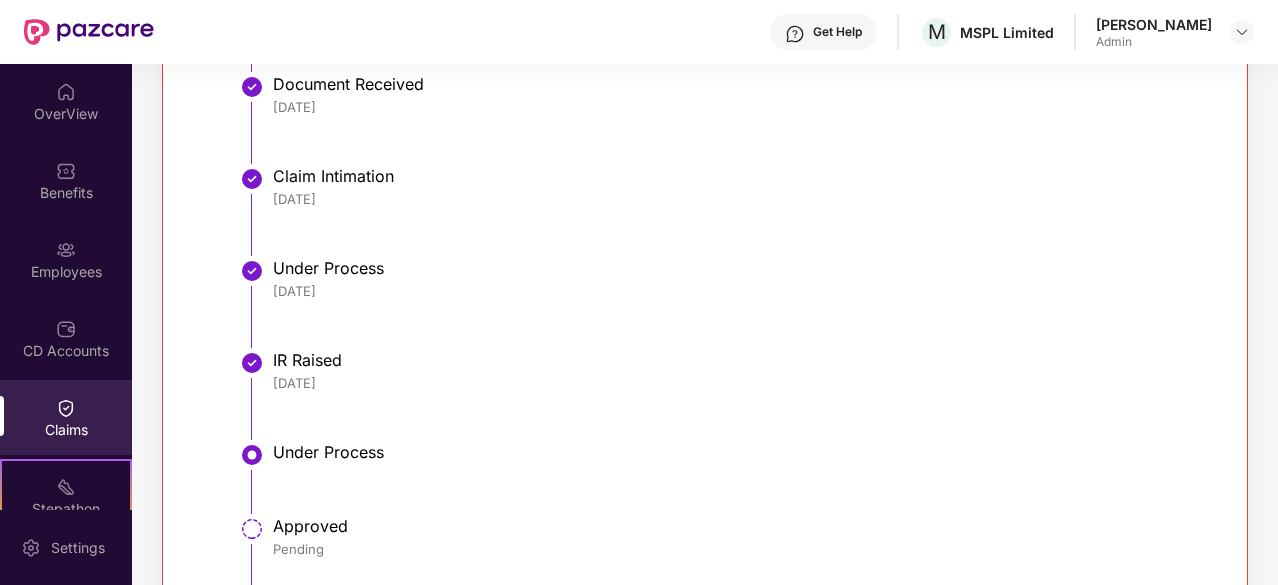 scroll, scrollTop: 672, scrollLeft: 0, axis: vertical 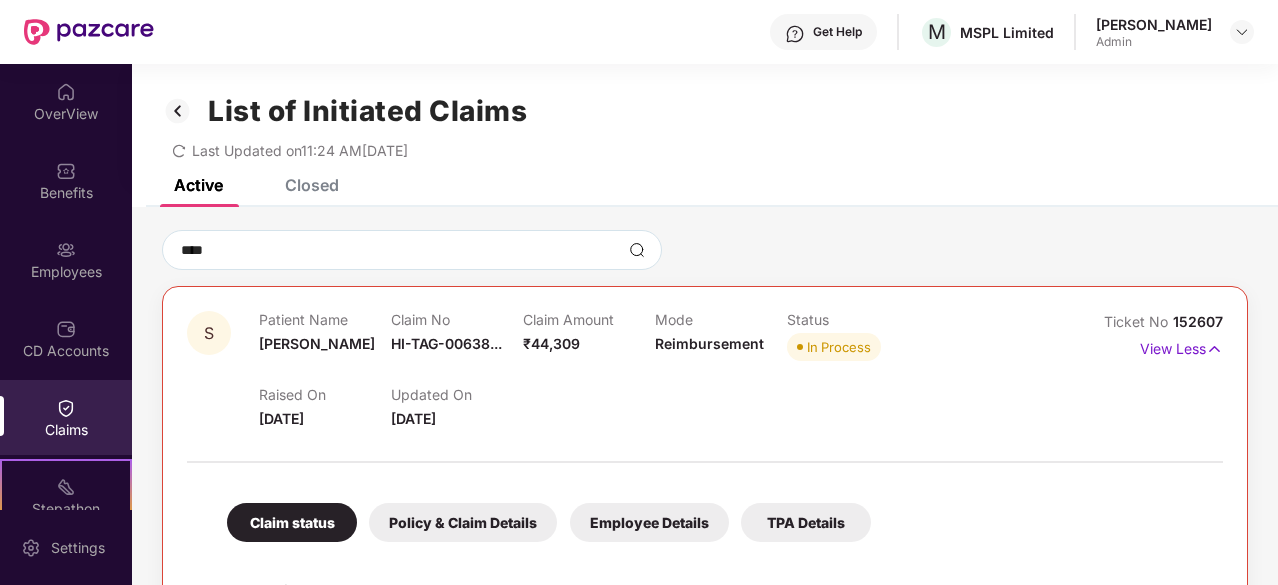 click on "**** S Patient Name [PERSON_NAME]    Claim No HI-TAG-00638... Claim Amount ₹44,309 Mode Reimbursement Status In Process Raised On [DATE] Updated On [DATE] Ticket No 152607 View Less   Claim status Policy & Claim Details Employee Details TPA Details Claim status Claim Ticket Raised [DATE] Document Received [DATE] Claim Intimation [DATE] Under Process [DATE] IR Raised [DATE] Under Process Approved Pending Settled Pending" at bounding box center (705, 778) 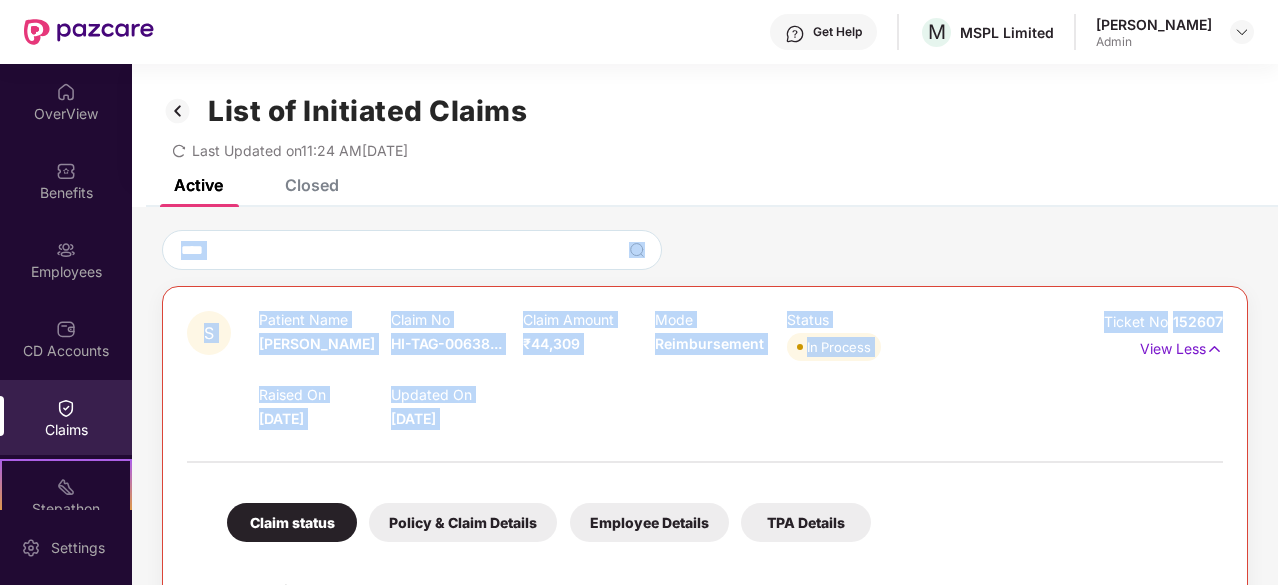 drag, startPoint x: 1275, startPoint y: 263, endPoint x: 1273, endPoint y: 301, distance: 38.052597 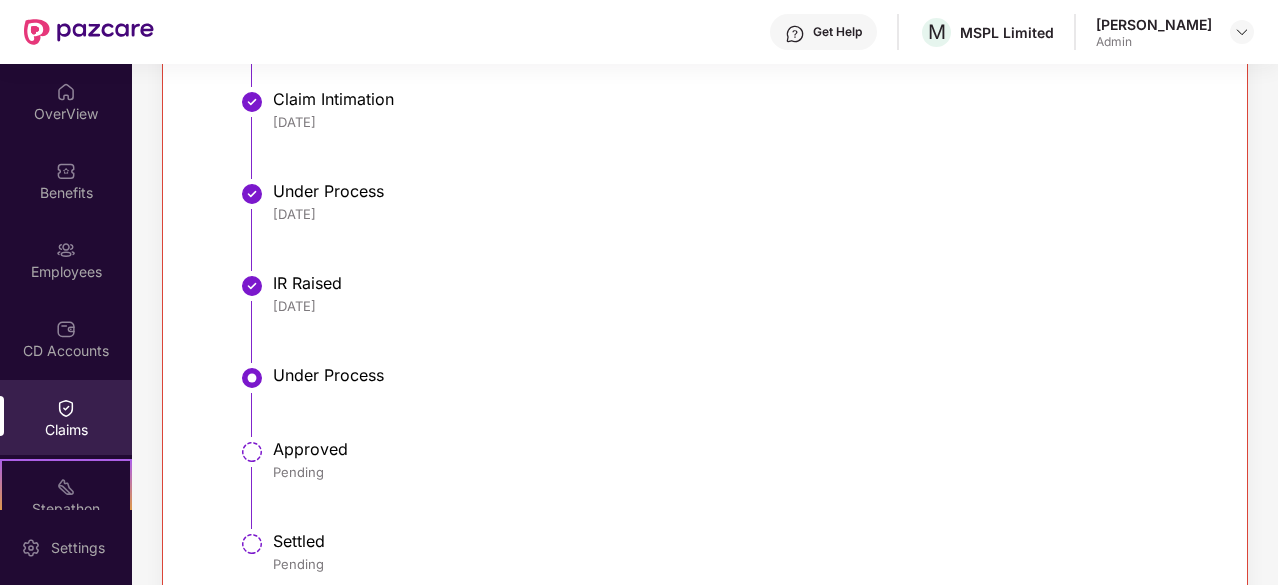 scroll, scrollTop: 762, scrollLeft: 0, axis: vertical 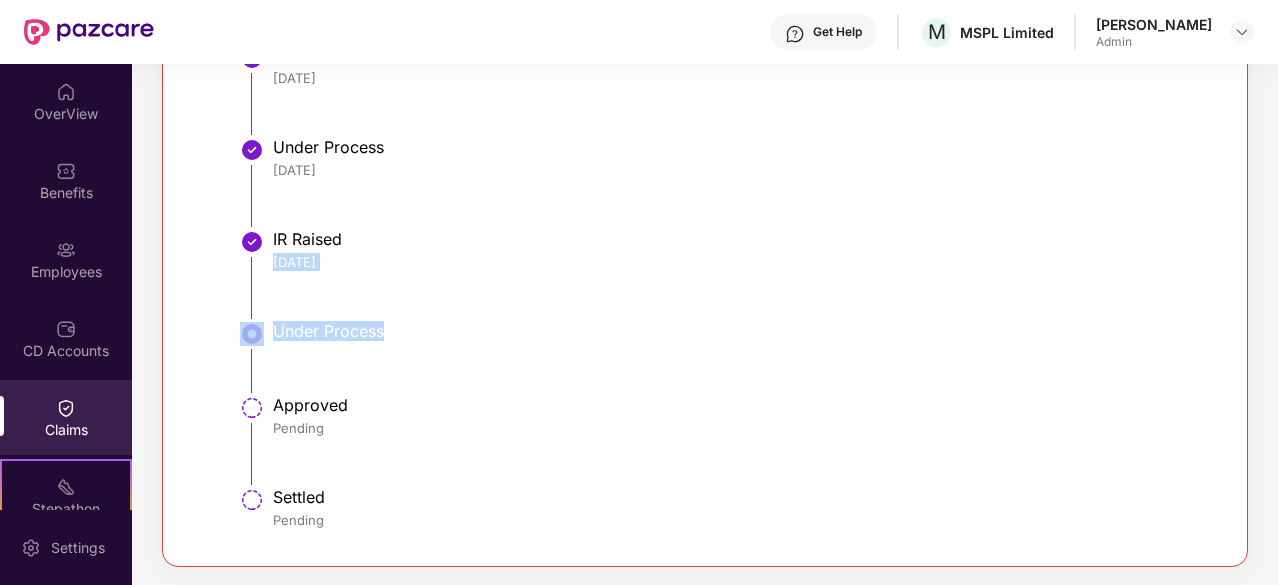 drag, startPoint x: 1275, startPoint y: 381, endPoint x: 1278, endPoint y: 241, distance: 140.03214 